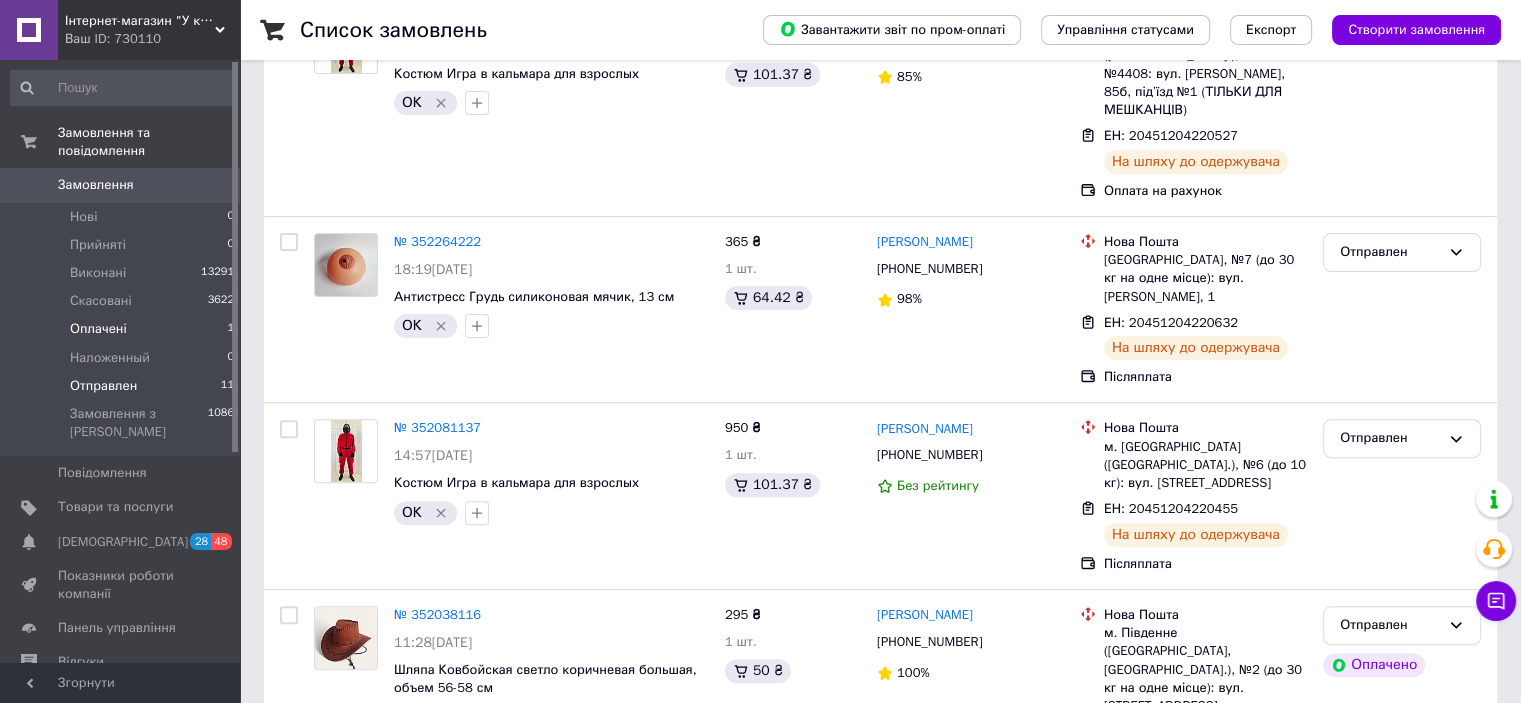 scroll, scrollTop: 600, scrollLeft: 0, axis: vertical 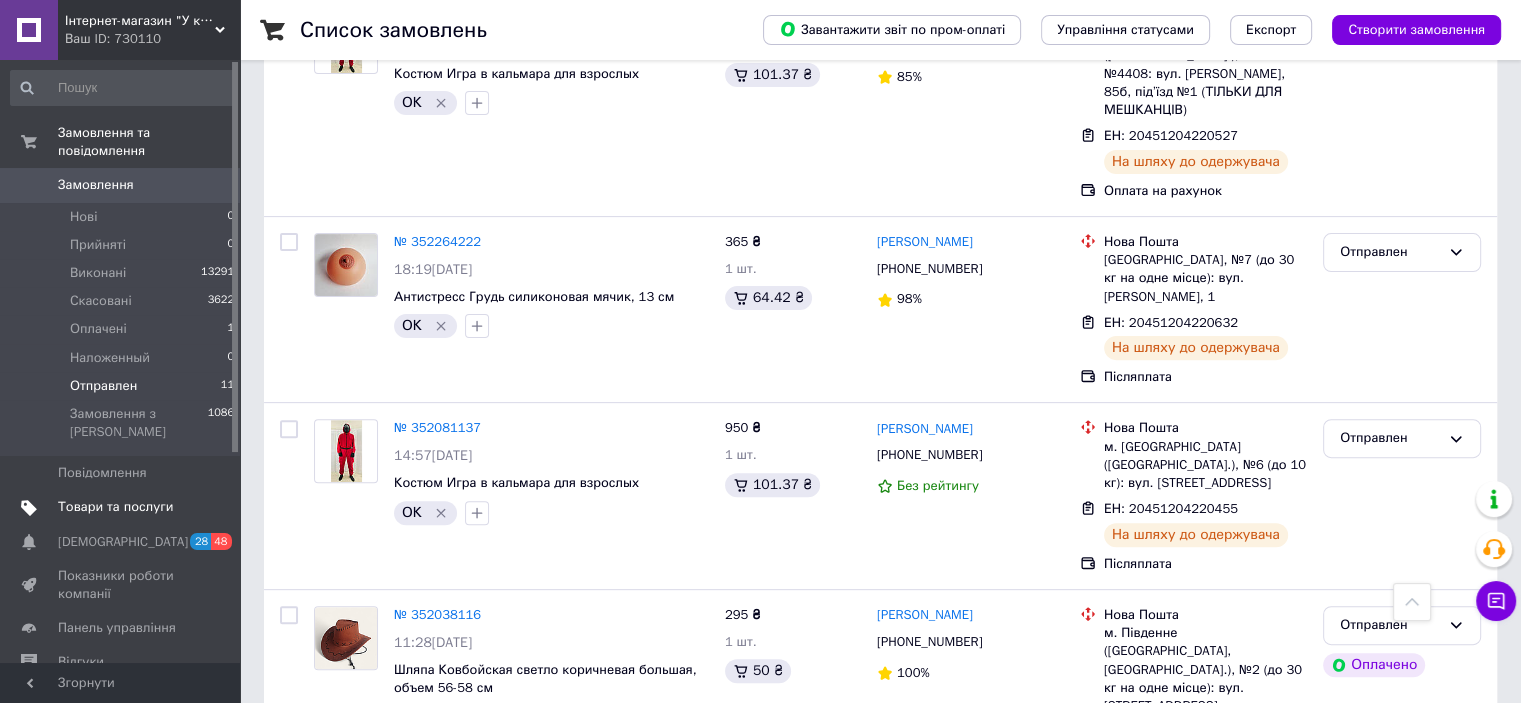 click on "Товари та послуги" at bounding box center [115, 507] 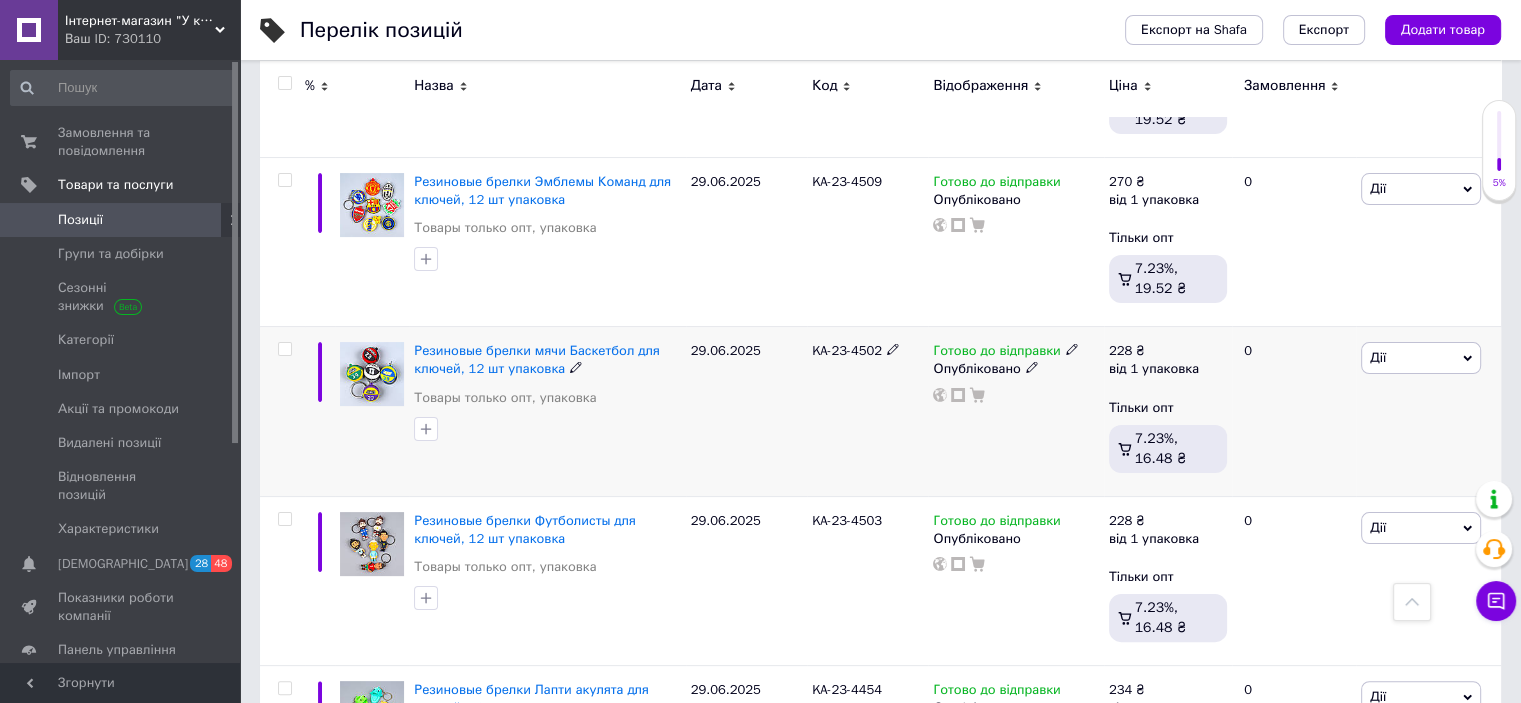 scroll, scrollTop: 8138, scrollLeft: 0, axis: vertical 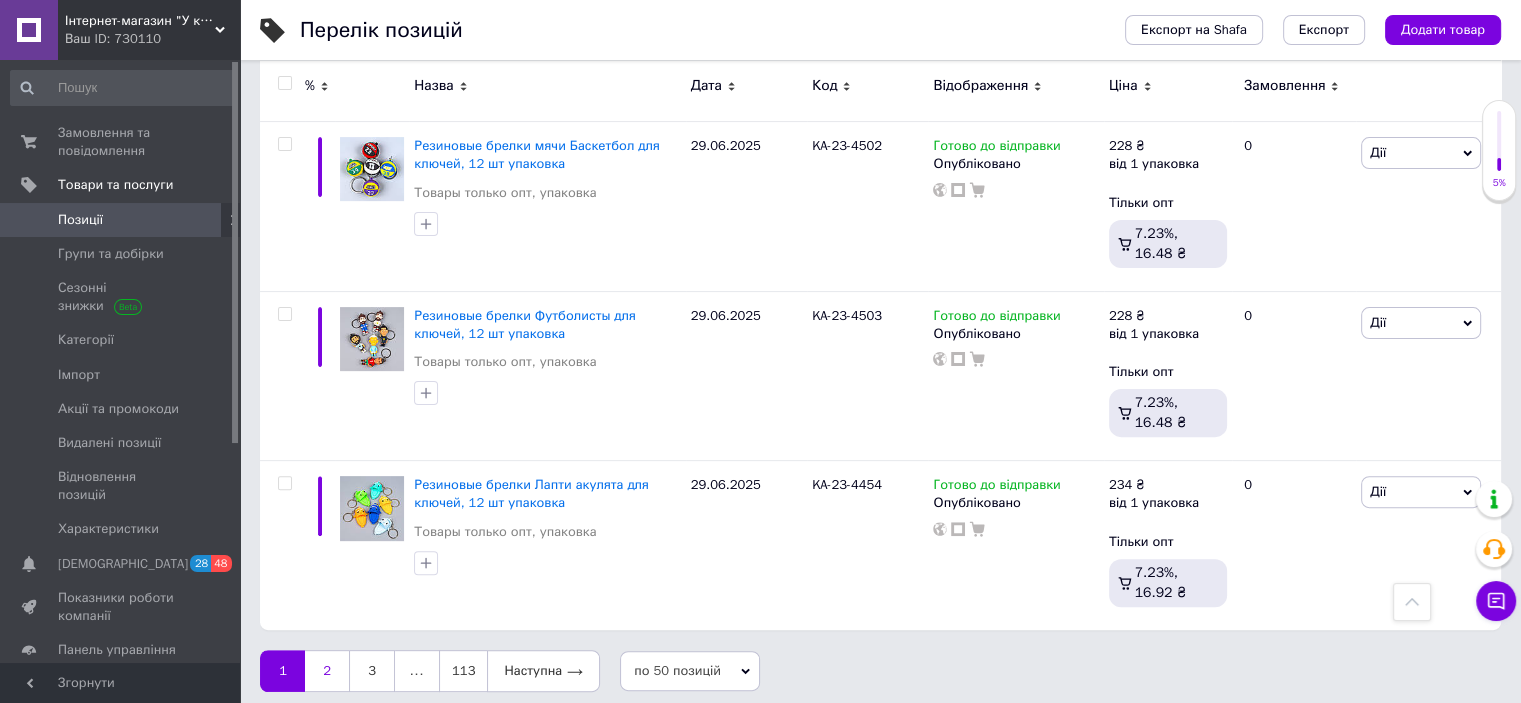 click on "2" at bounding box center [327, 671] 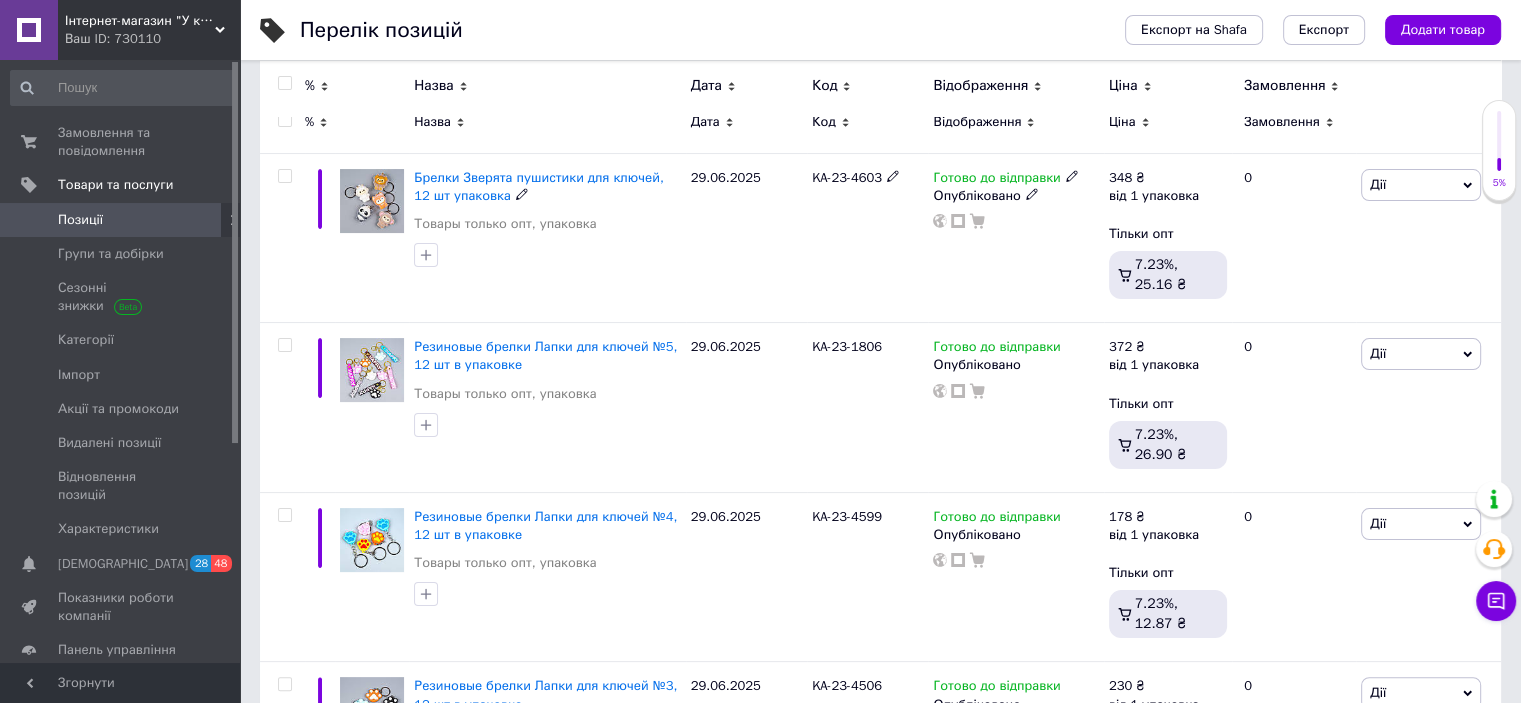 scroll, scrollTop: 0, scrollLeft: 0, axis: both 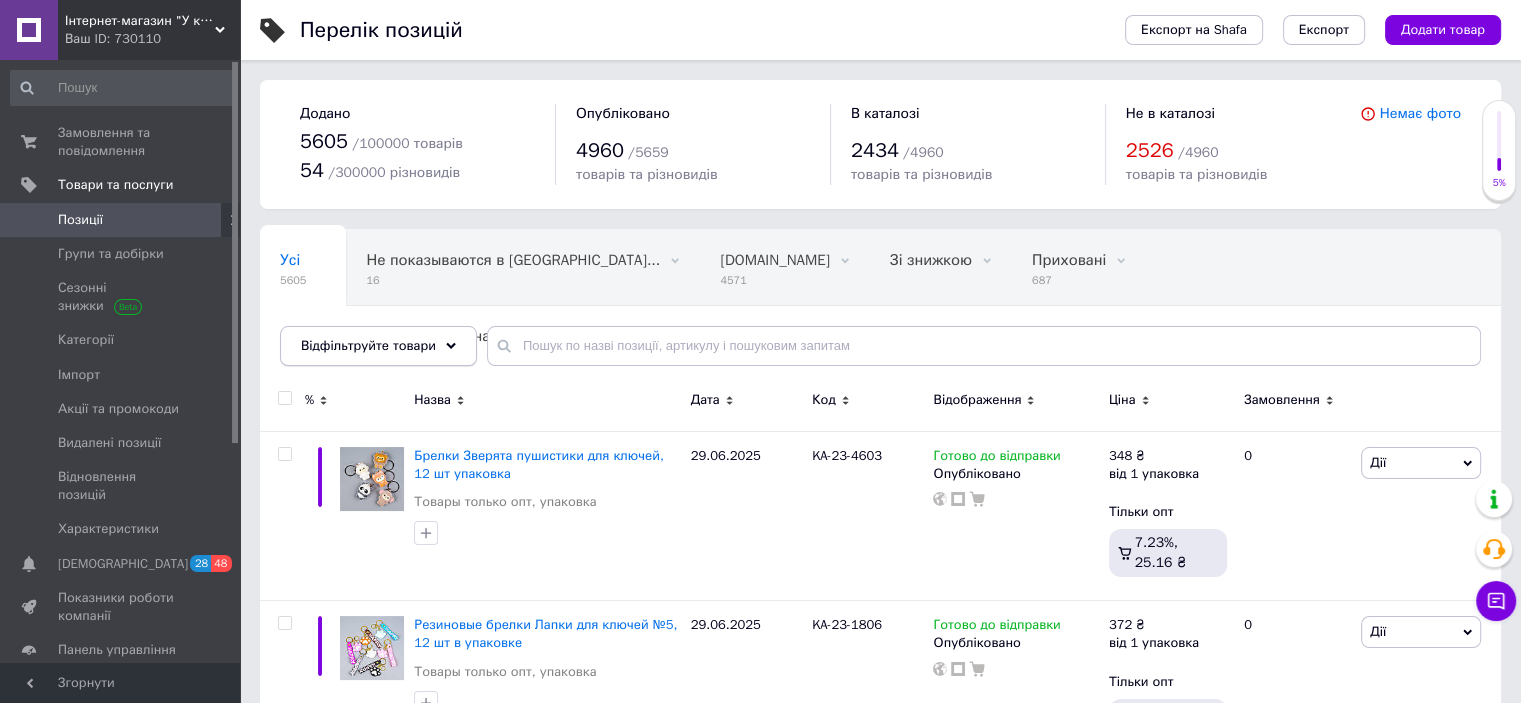 click on "Відфільтруйте товари" at bounding box center [378, 346] 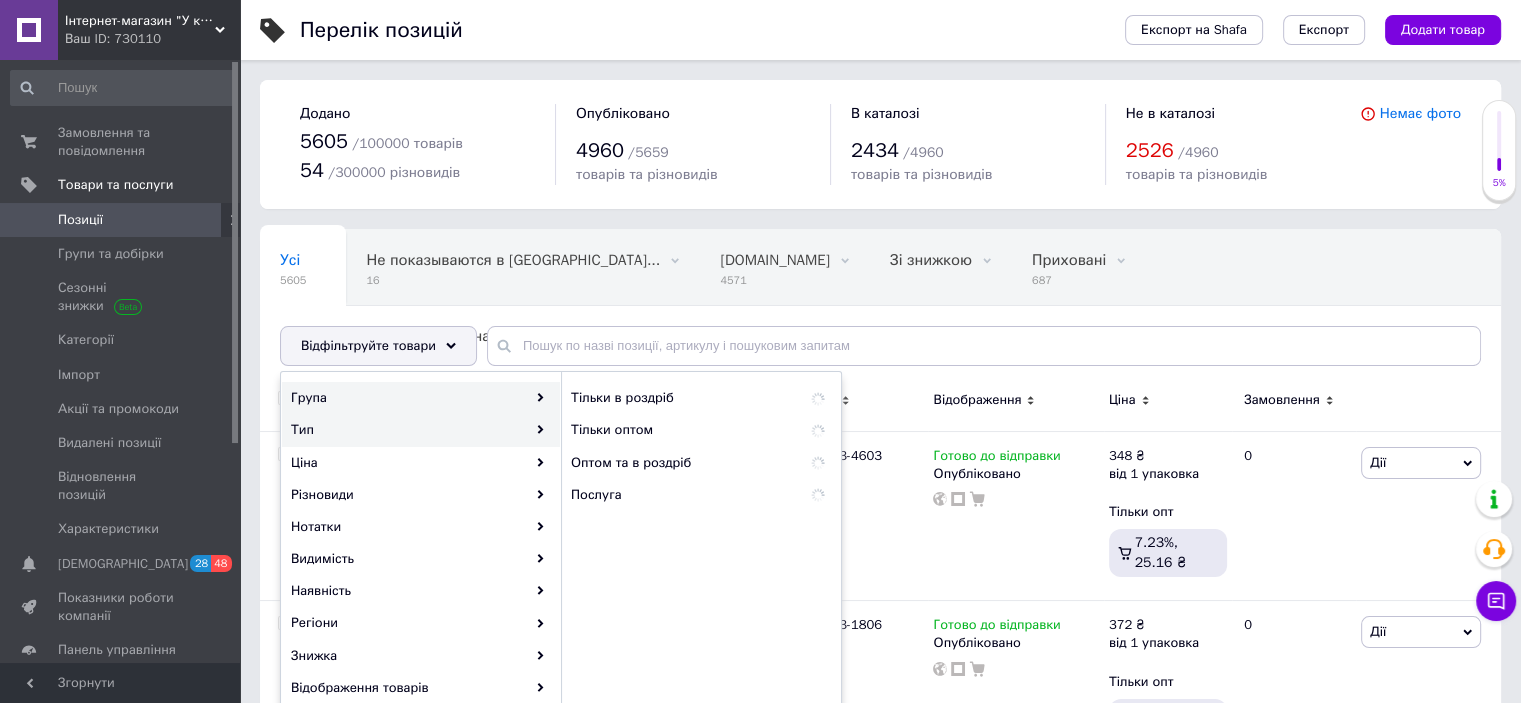click 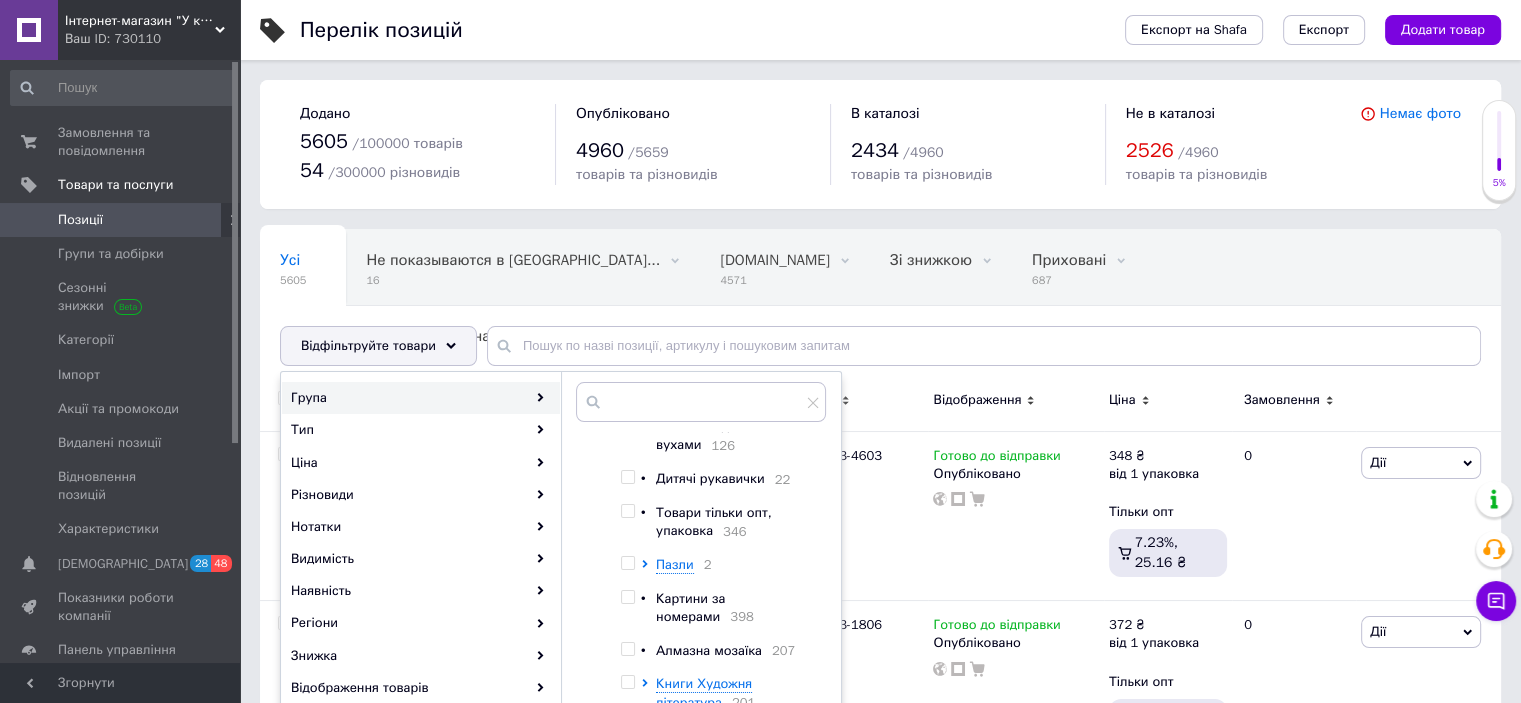 scroll, scrollTop: 266, scrollLeft: 0, axis: vertical 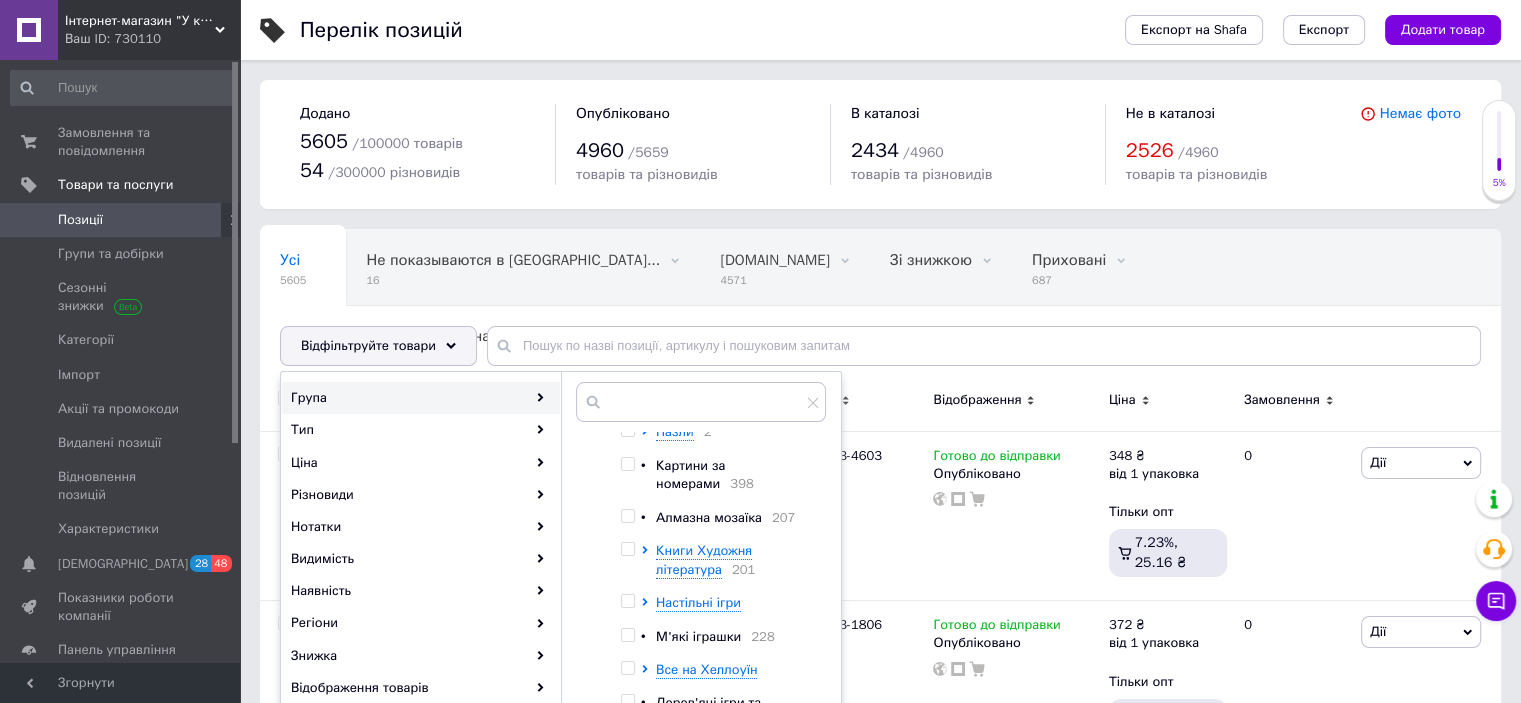 click at bounding box center [627, 635] 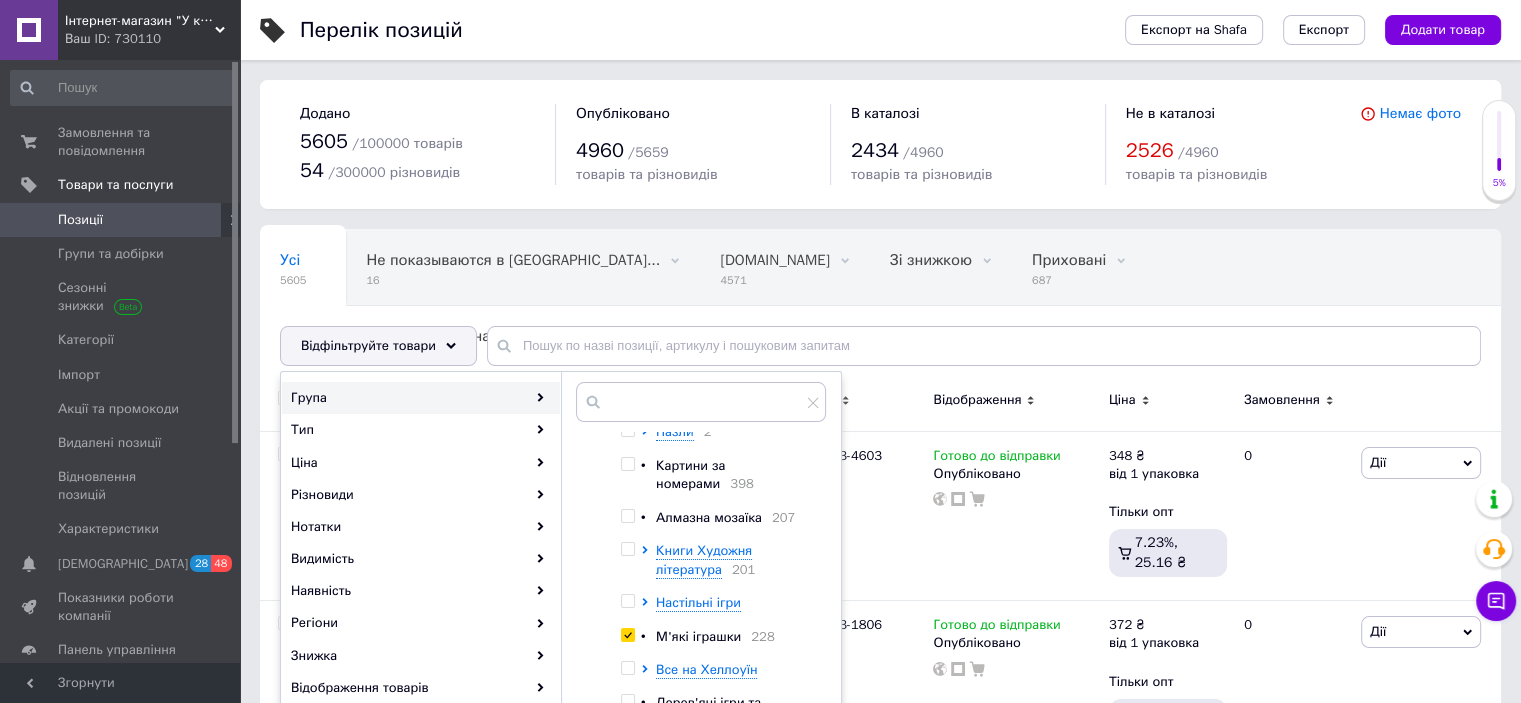 checkbox on "true" 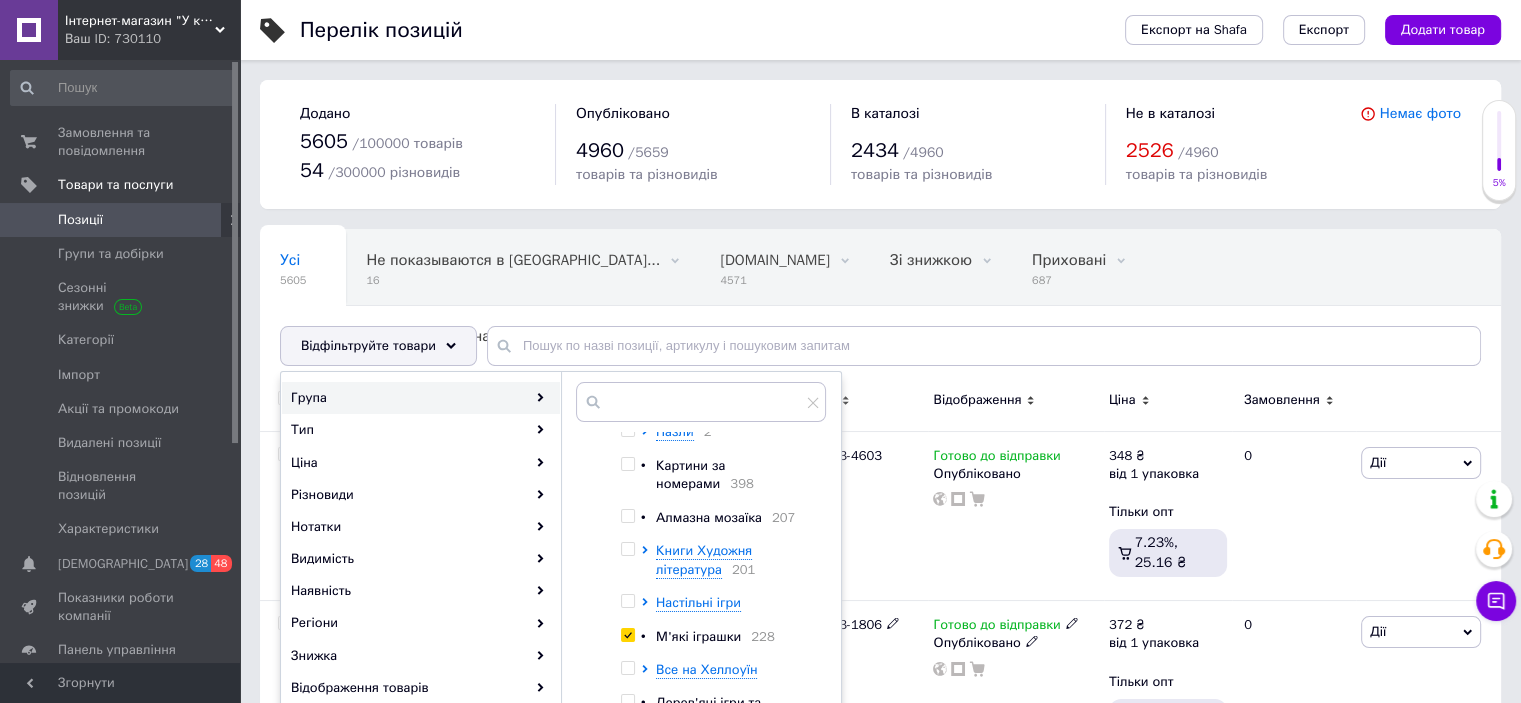 scroll, scrollTop: 266, scrollLeft: 0, axis: vertical 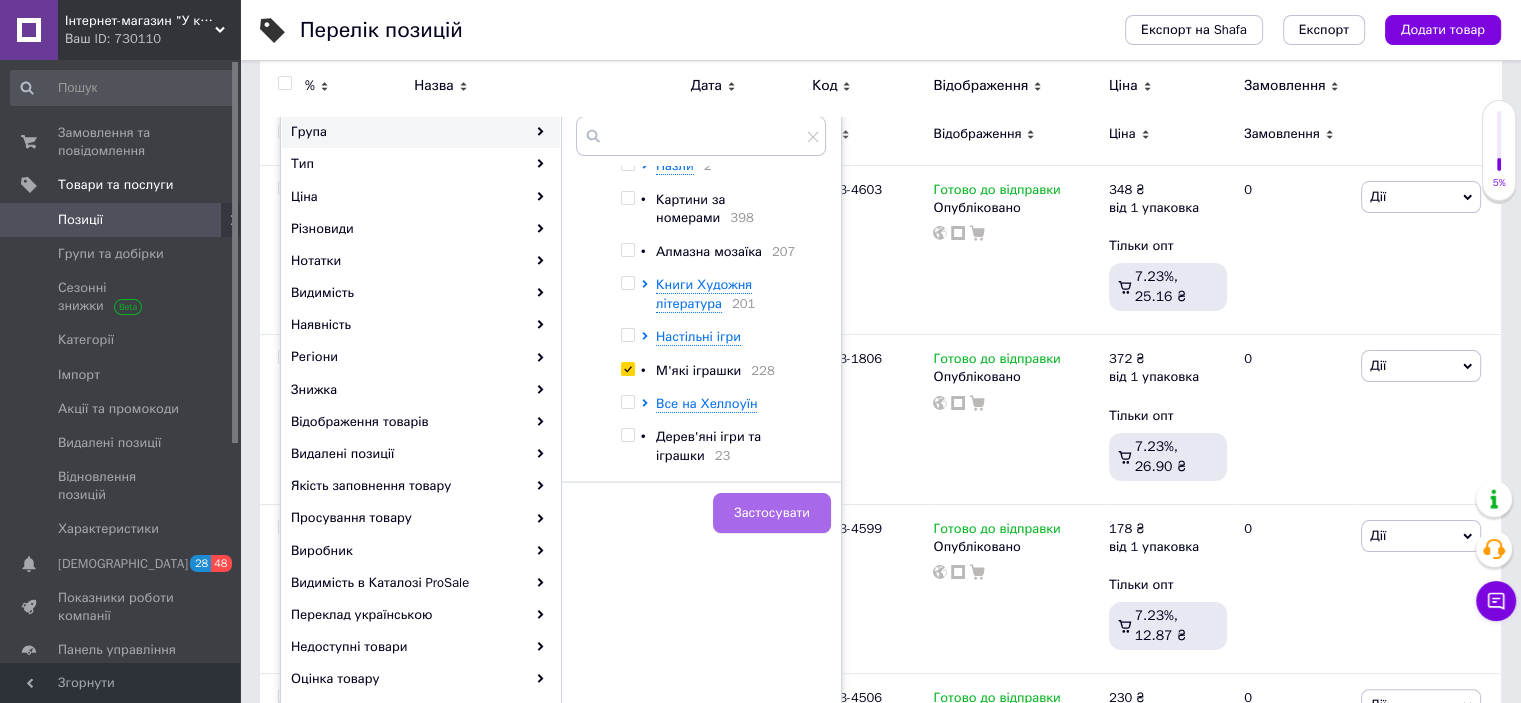 click on "Застосувати" at bounding box center [772, 513] 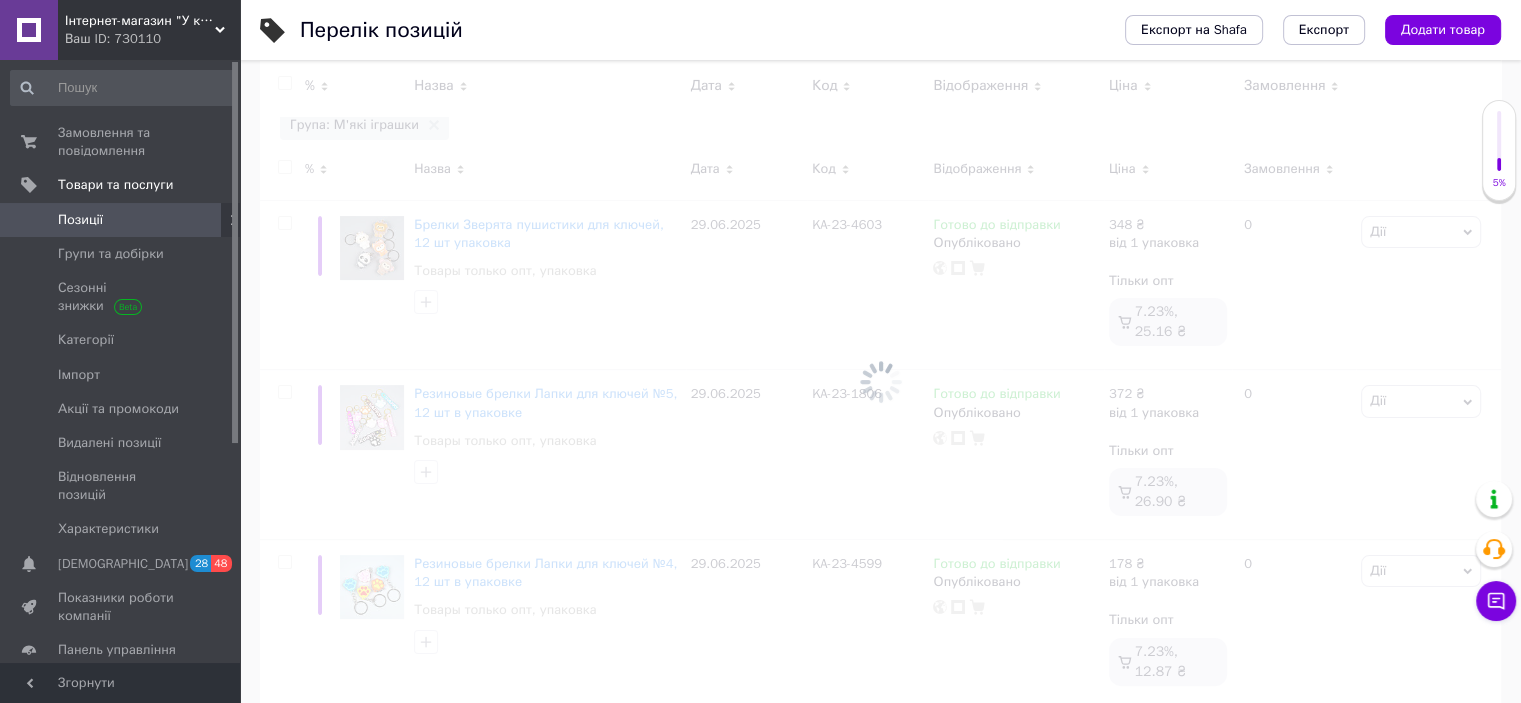 scroll, scrollTop: 0, scrollLeft: 161, axis: horizontal 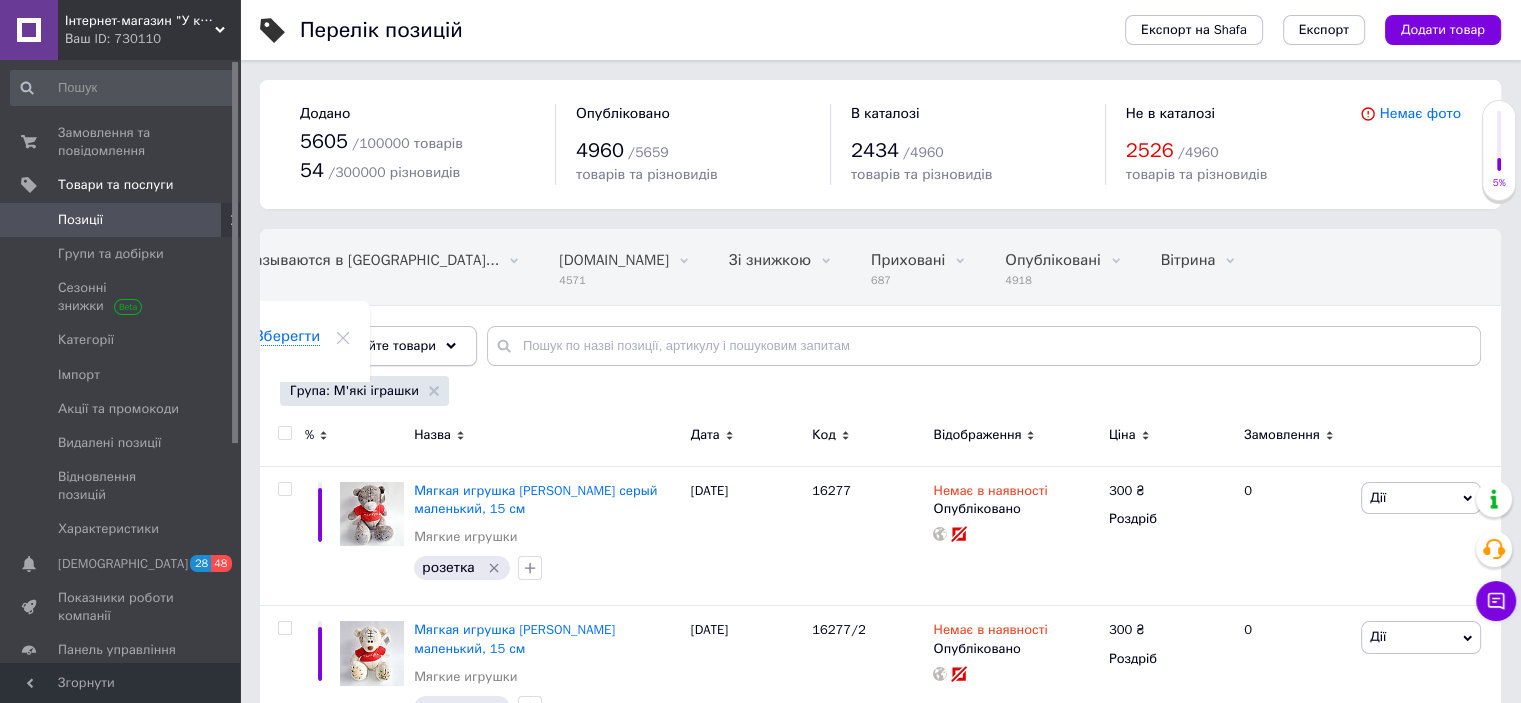 click on "Відфільтруйте товари" at bounding box center (368, 345) 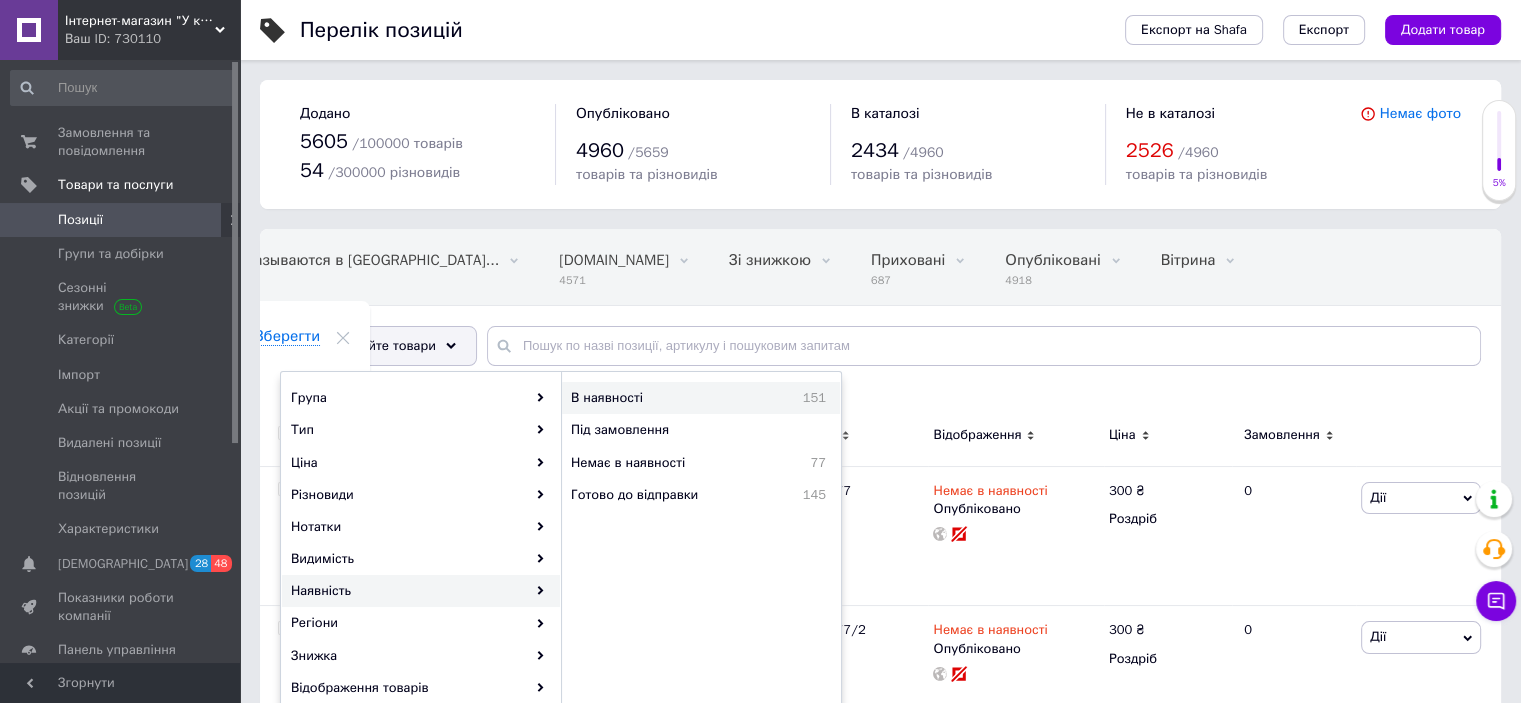 click on "В наявності" at bounding box center [658, 398] 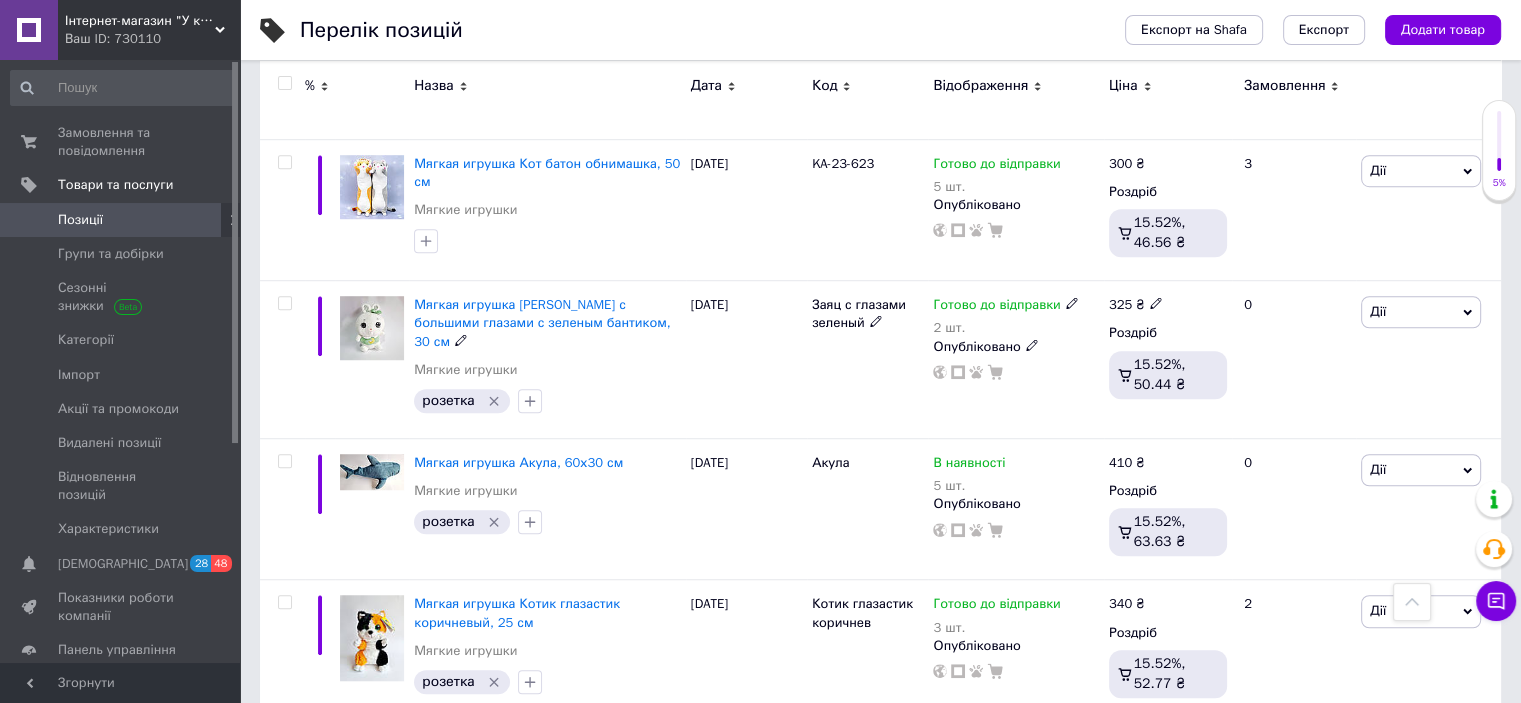 scroll, scrollTop: 1466, scrollLeft: 0, axis: vertical 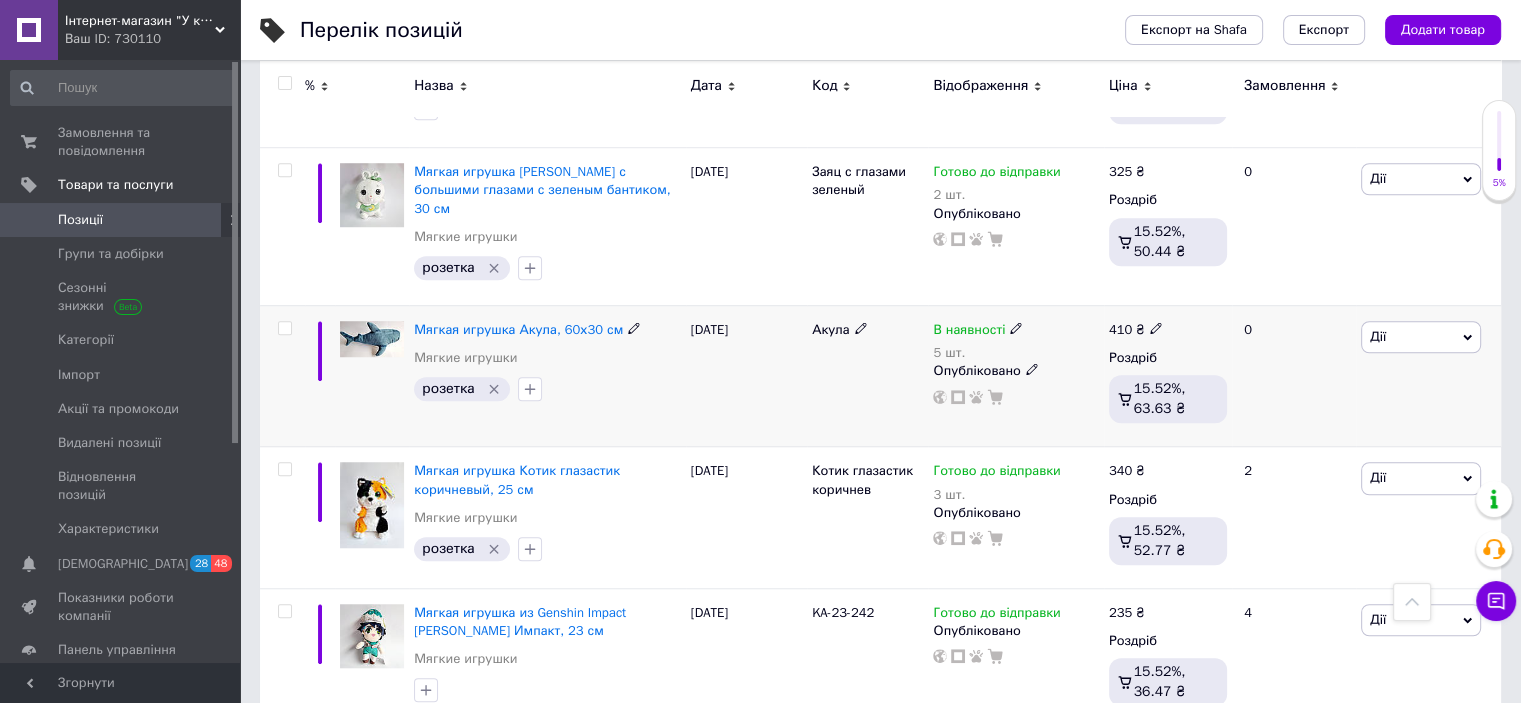 click 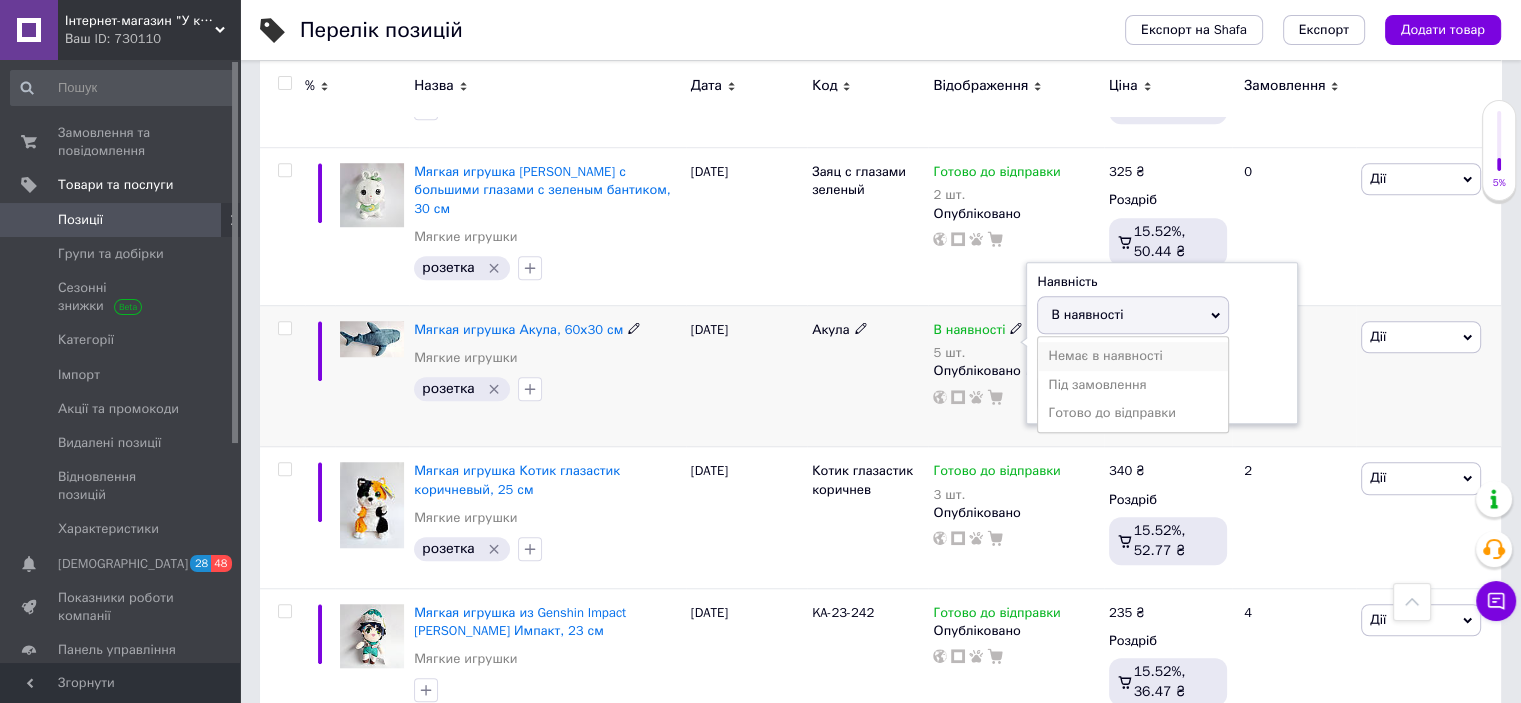 click on "Немає в наявності" at bounding box center (1133, 356) 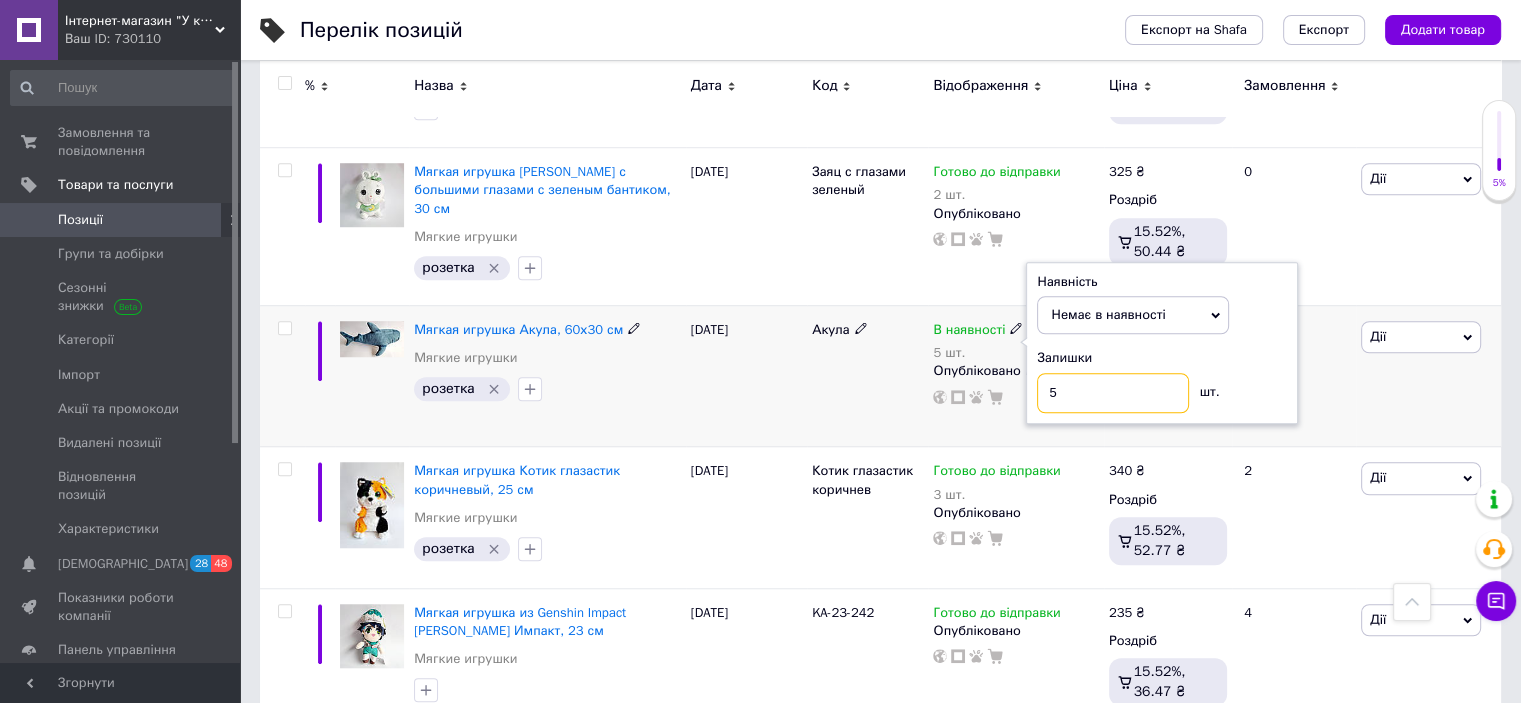 click on "5" at bounding box center (1113, 393) 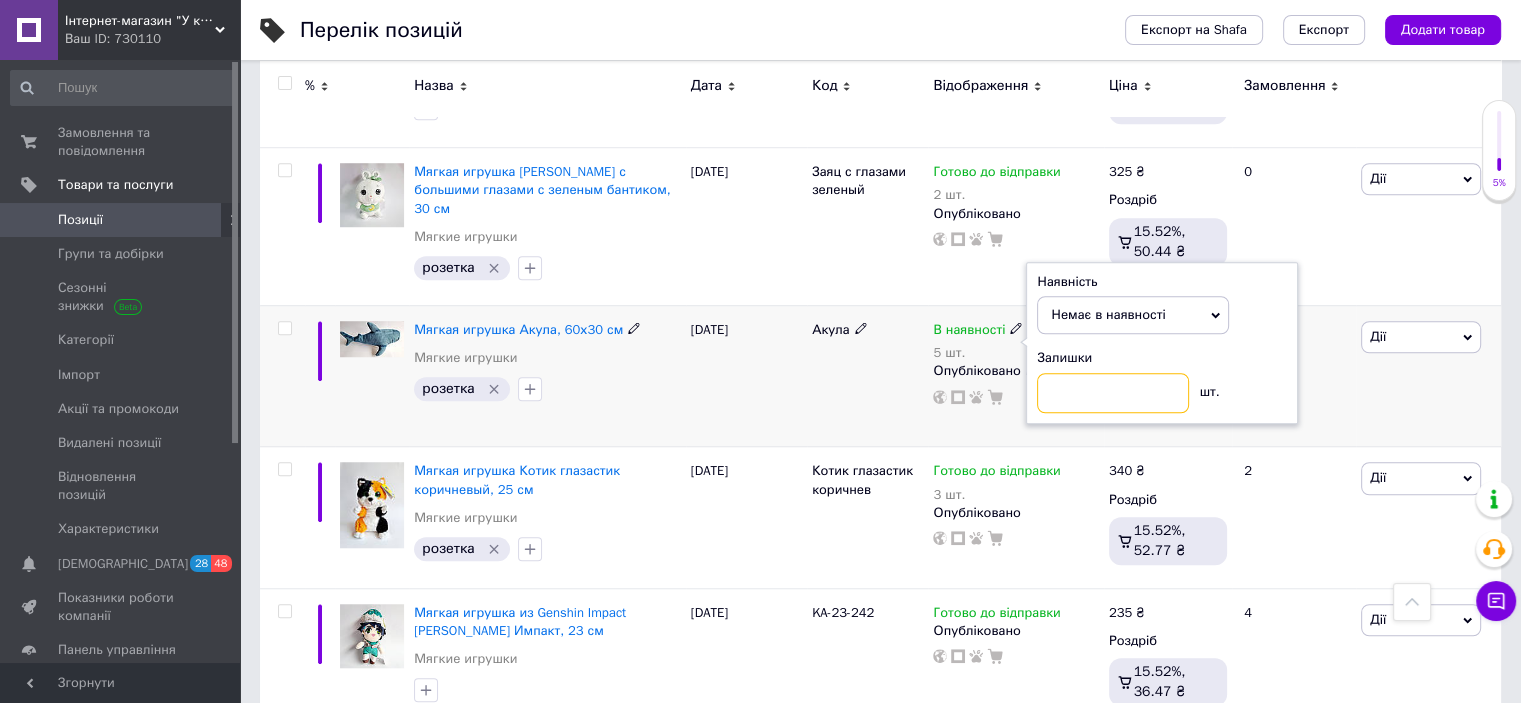 type 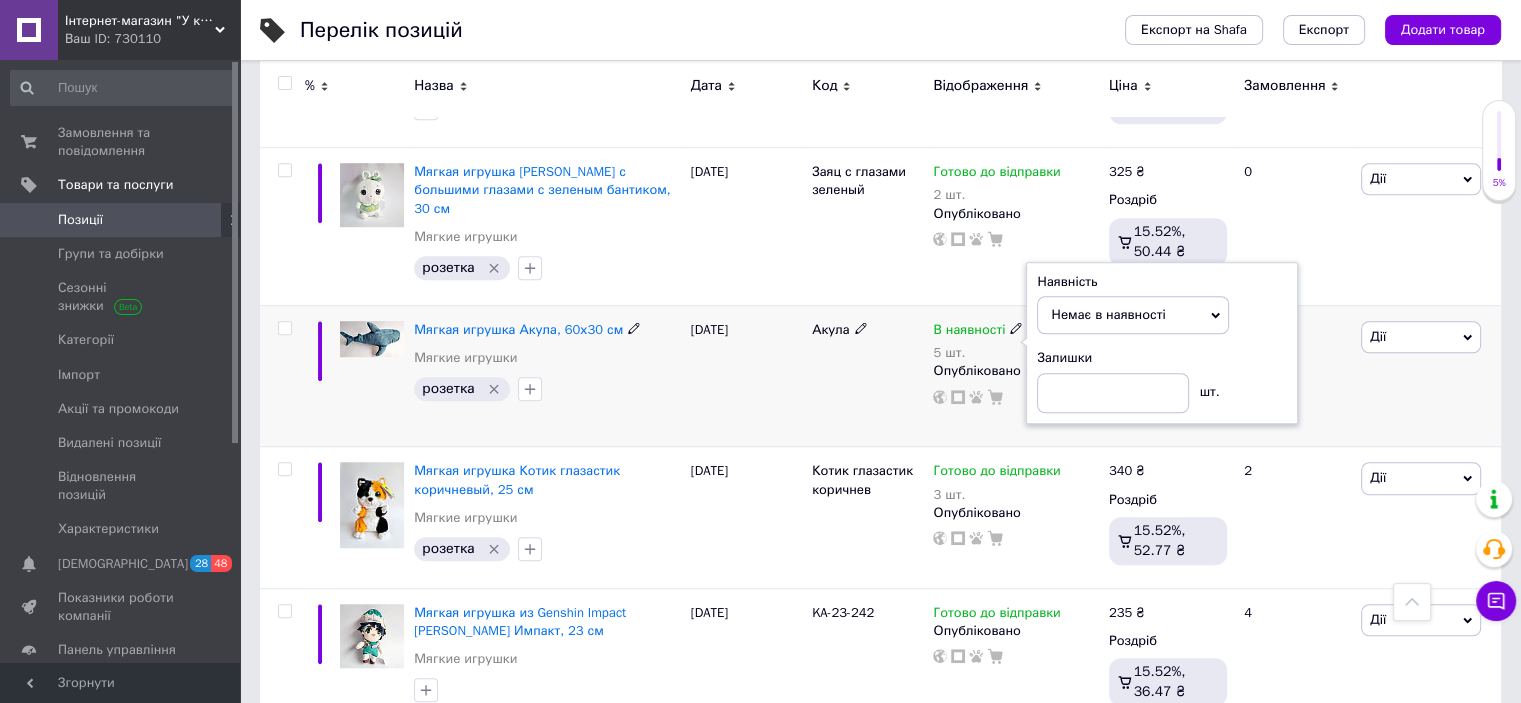 click on "[DATE]" at bounding box center (746, 375) 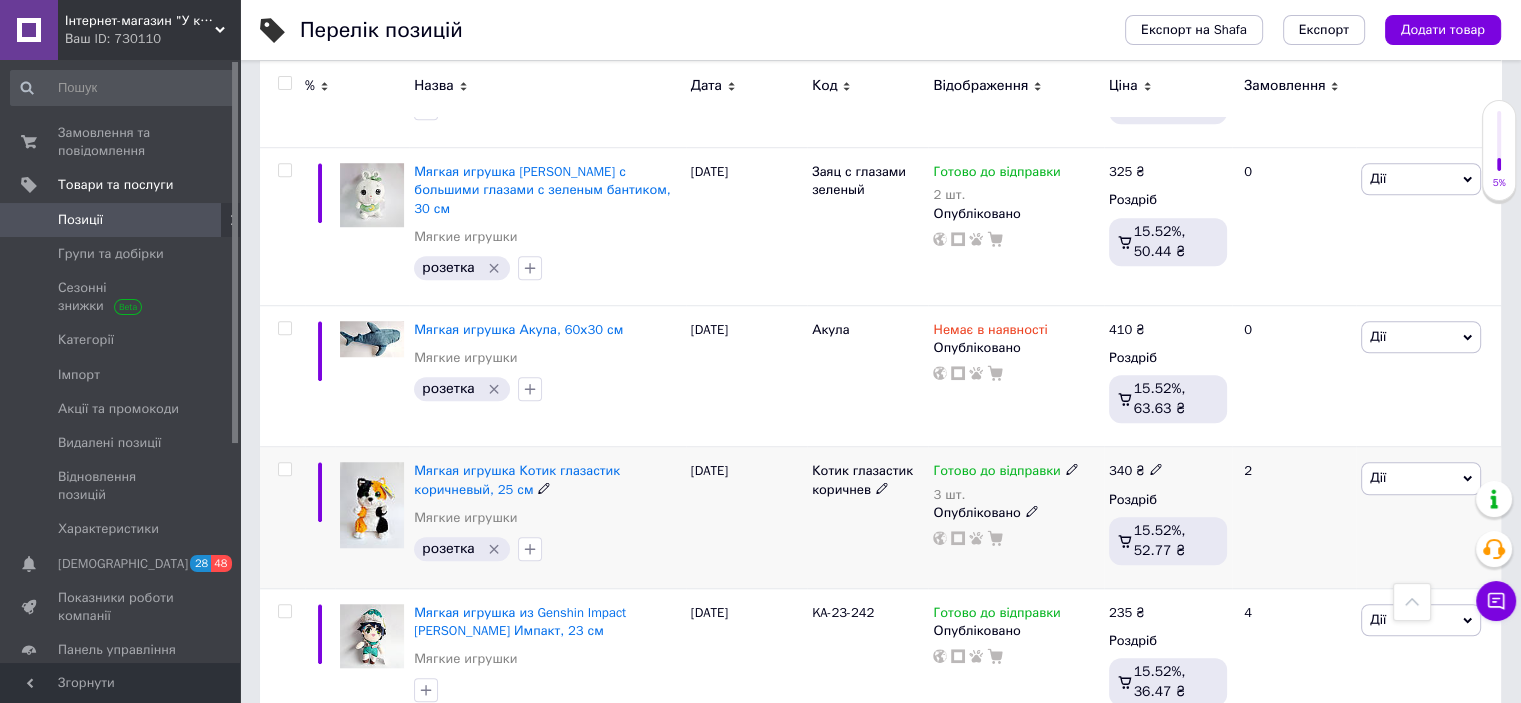 click 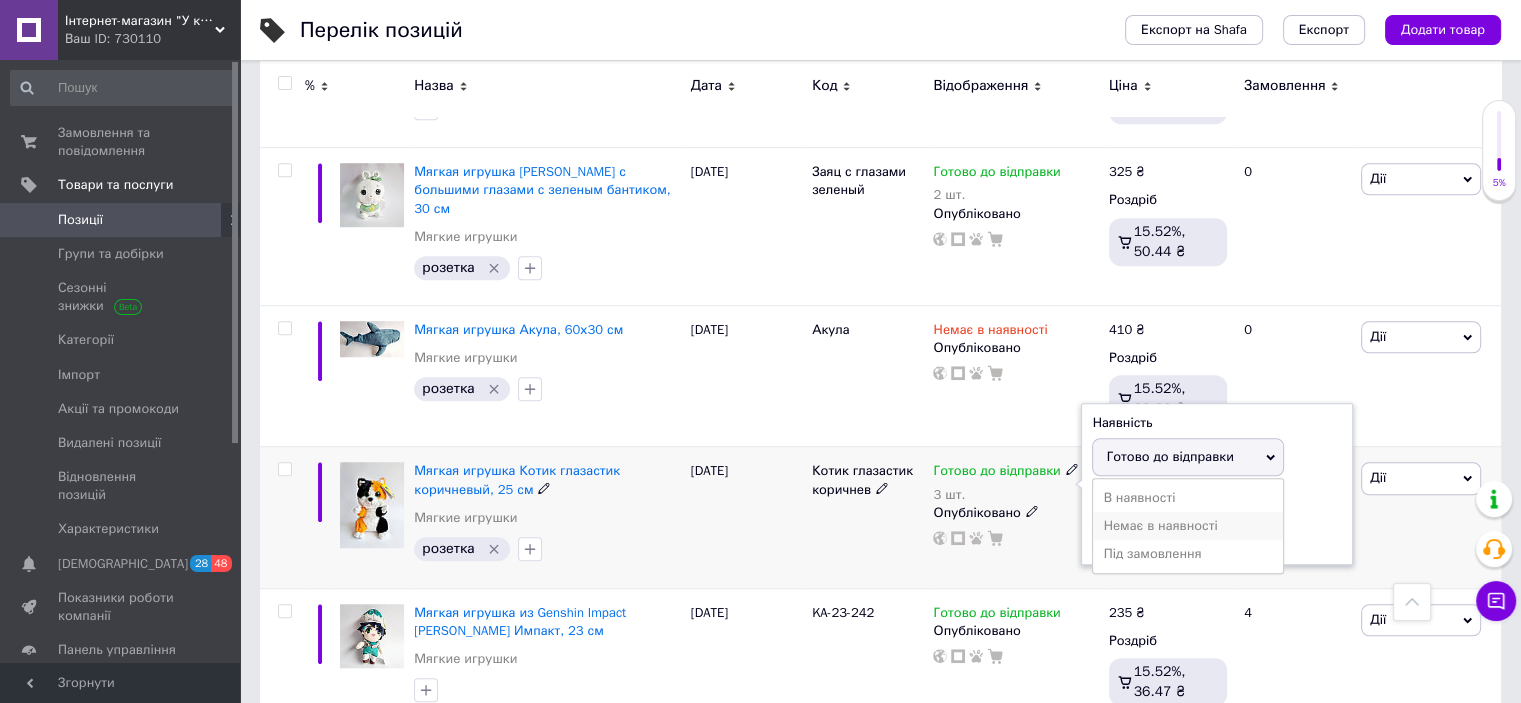 click on "Немає в наявності" at bounding box center (1188, 526) 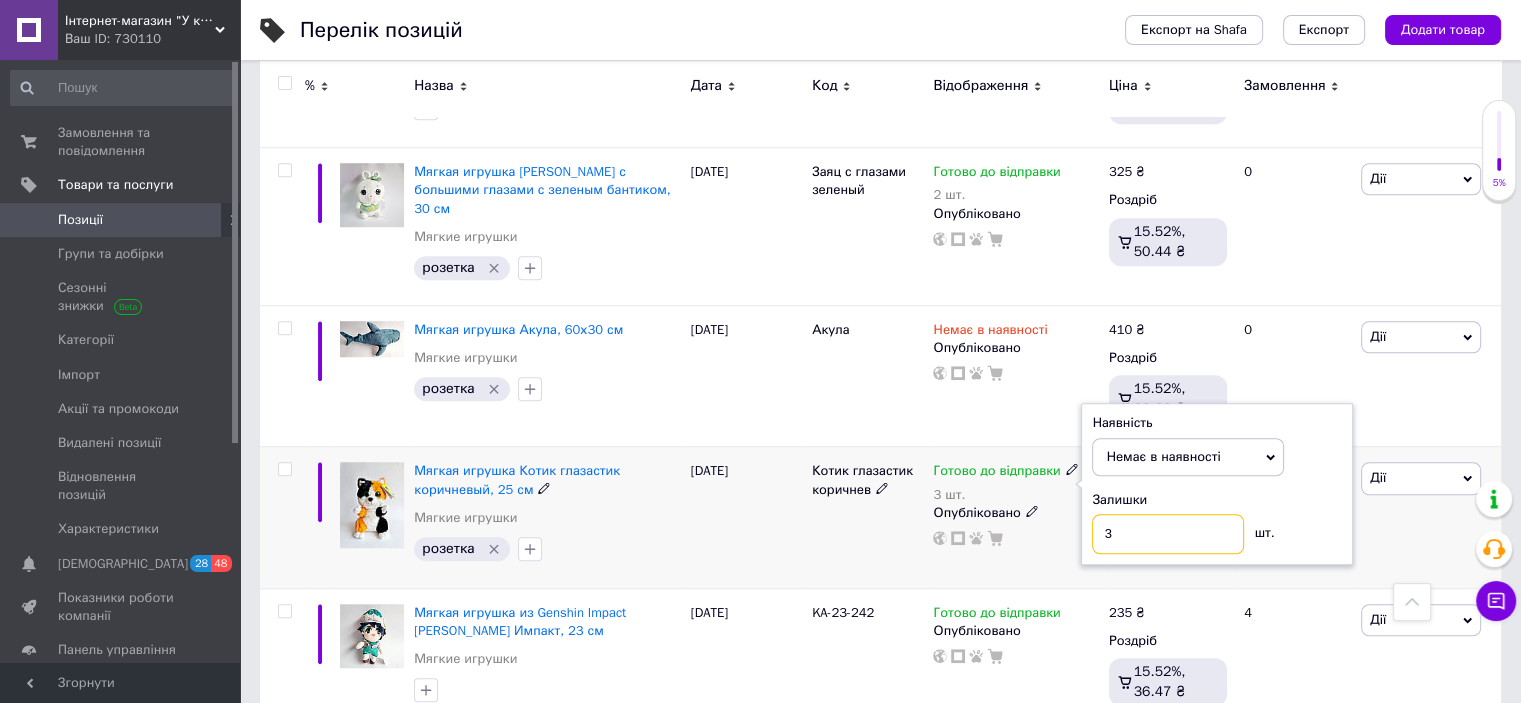 click on "3" at bounding box center (1168, 534) 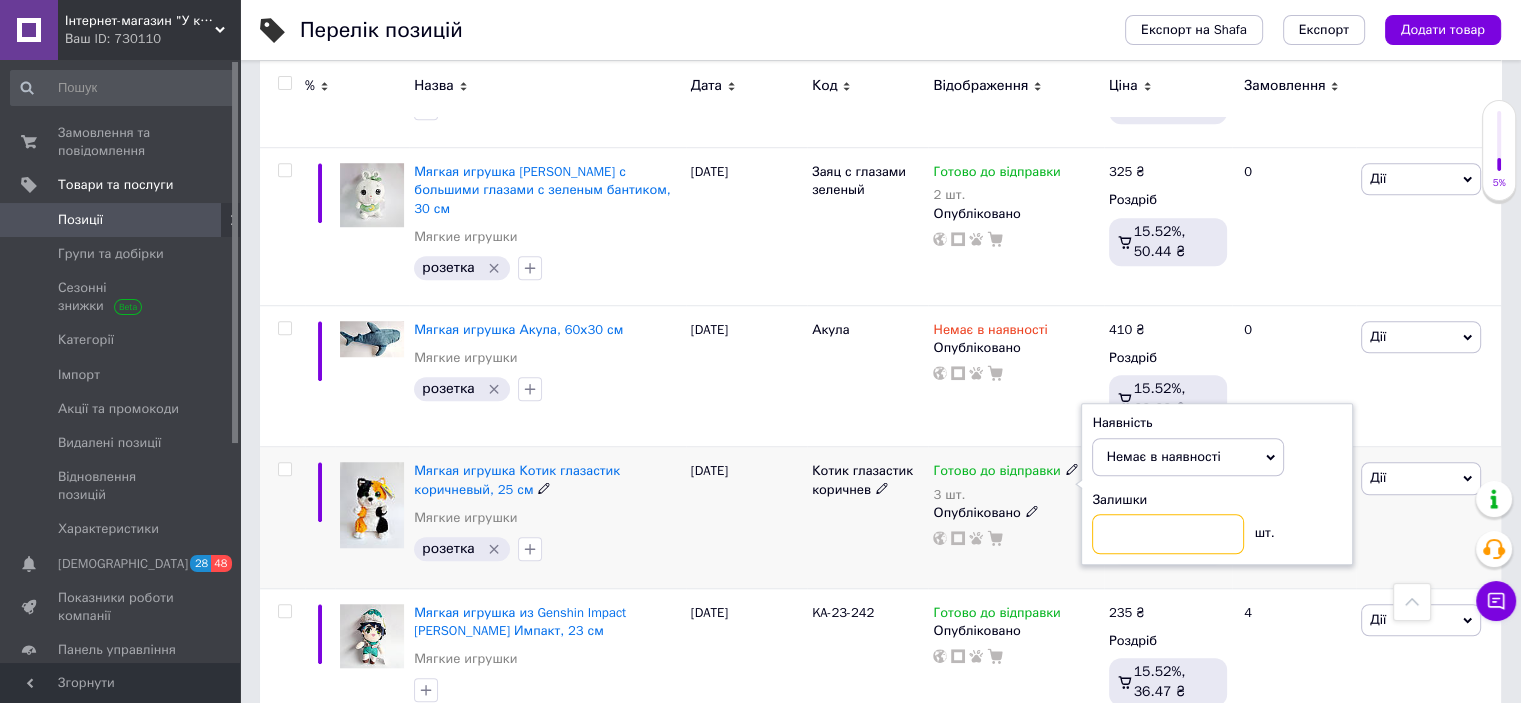 type 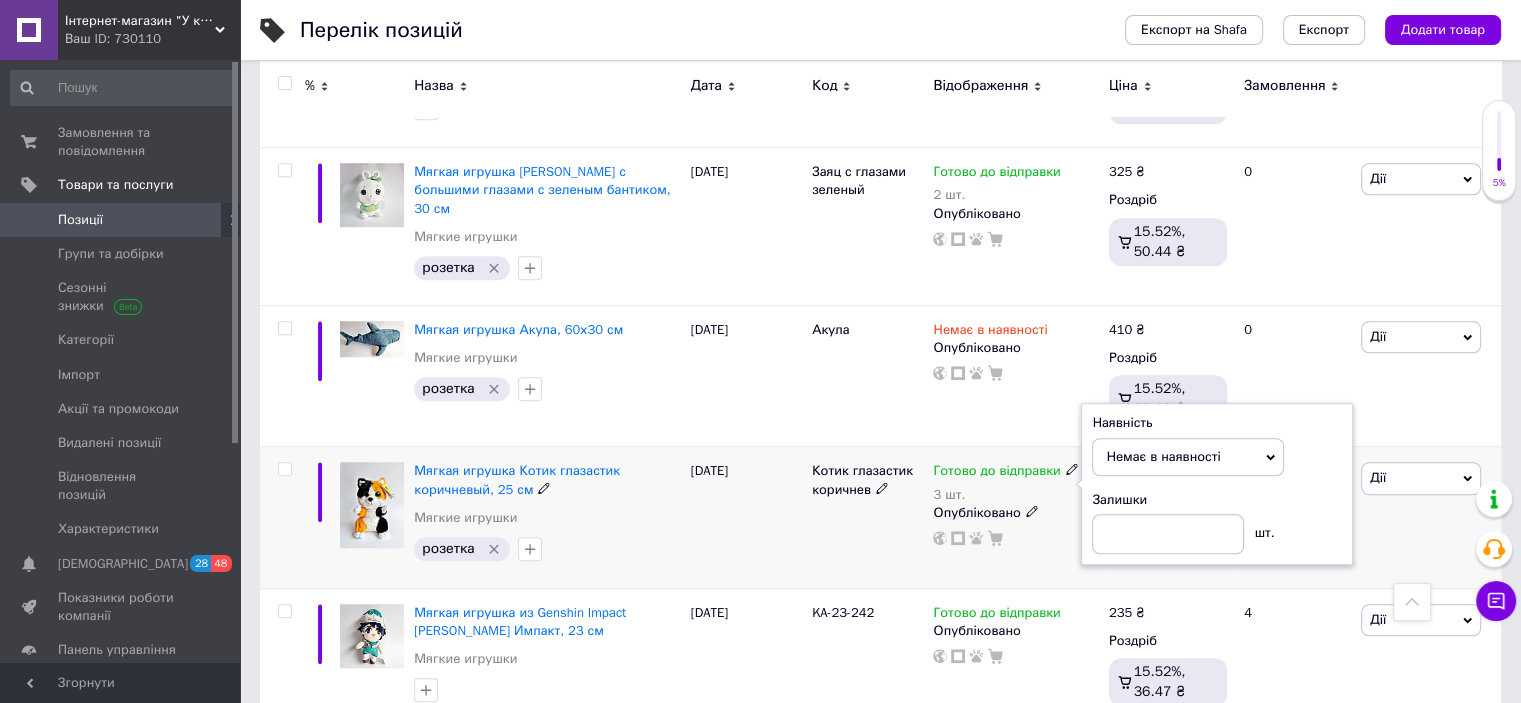 click on "Котик глазастик коричнев" at bounding box center (867, 517) 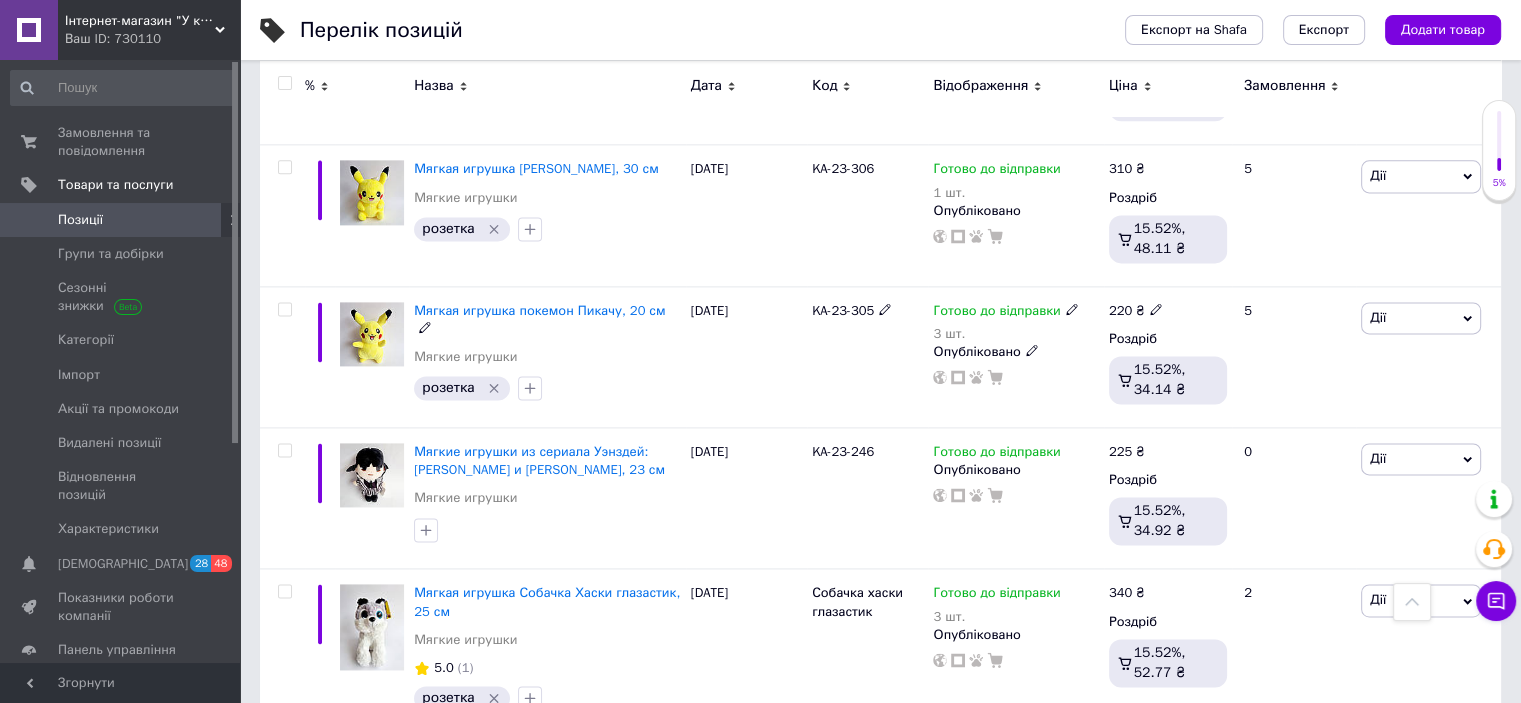 scroll, scrollTop: 2933, scrollLeft: 0, axis: vertical 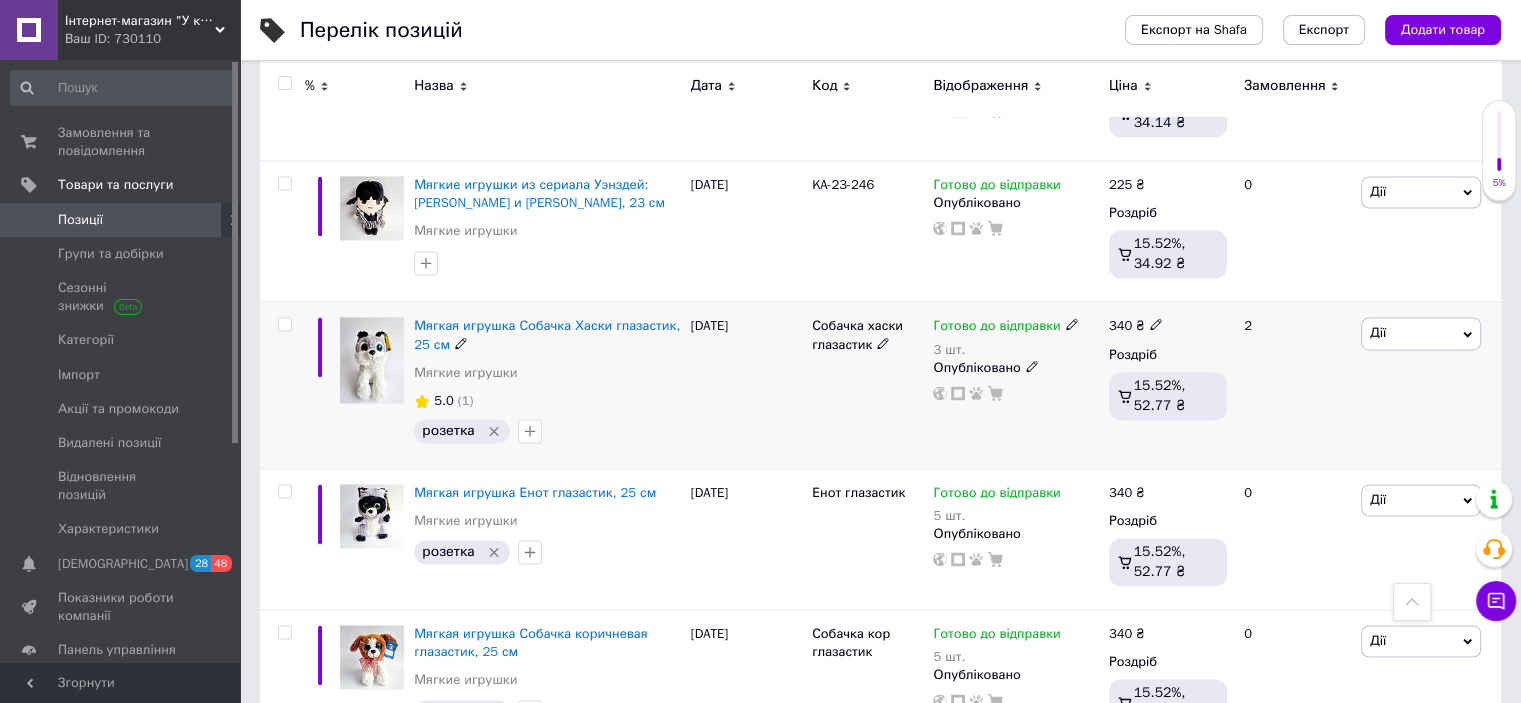 click 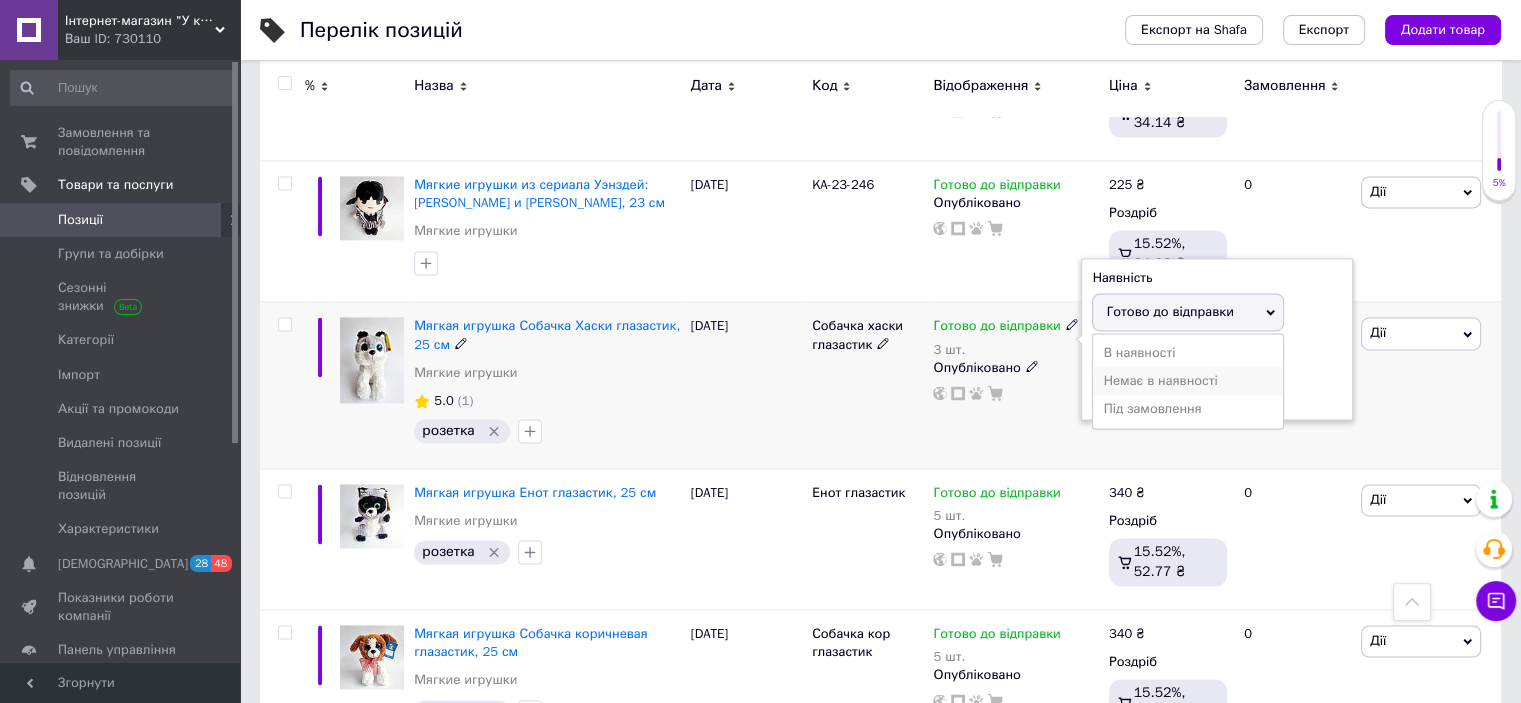 click on "Немає в наявності" at bounding box center [1188, 381] 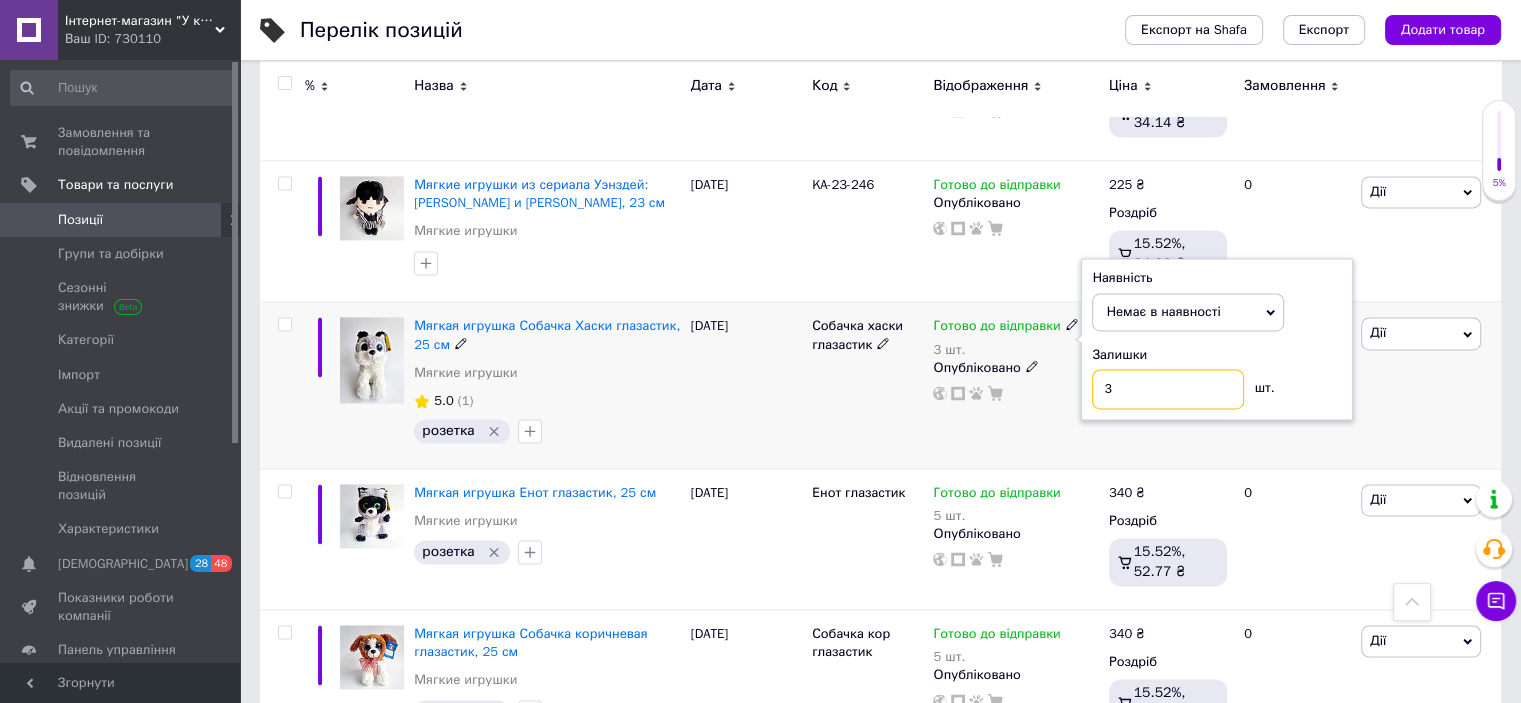 click on "3" at bounding box center [1168, 389] 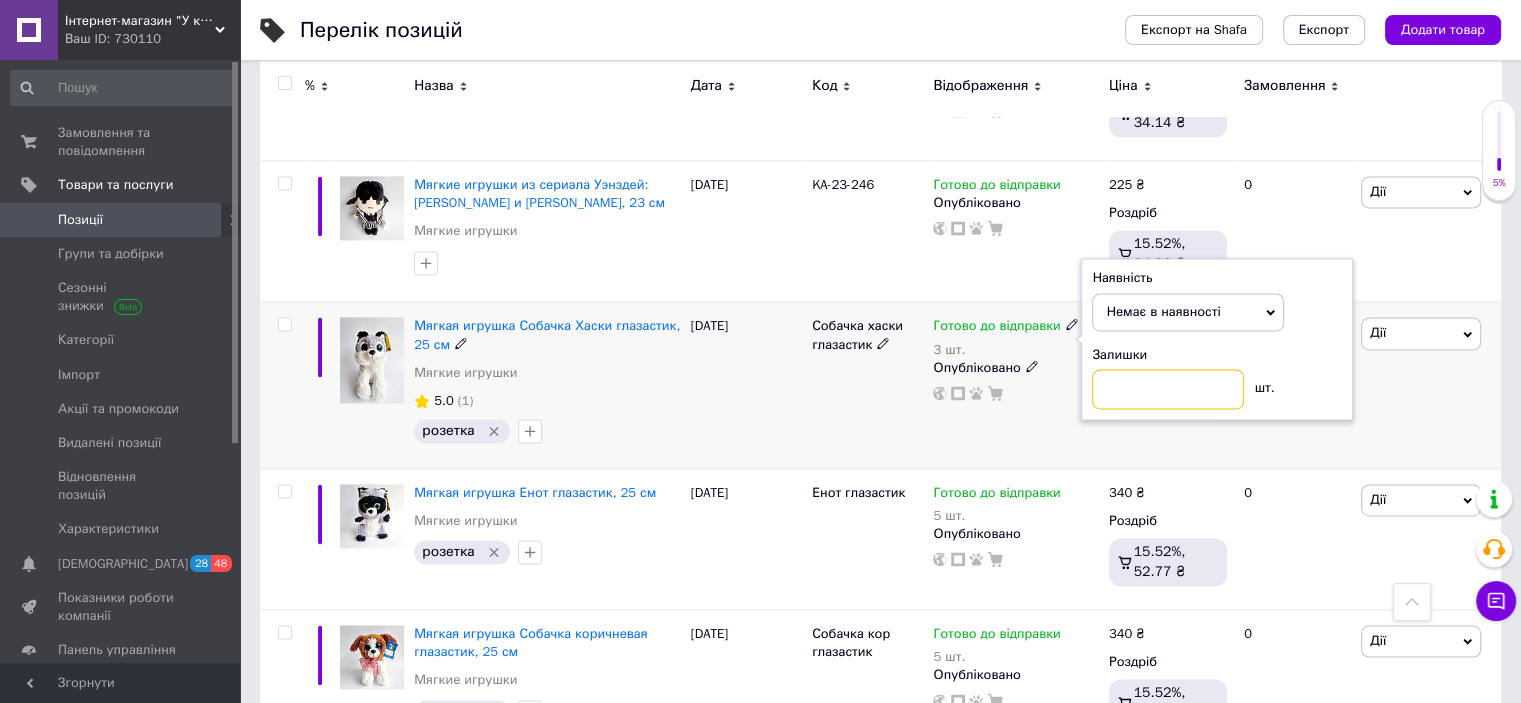 type 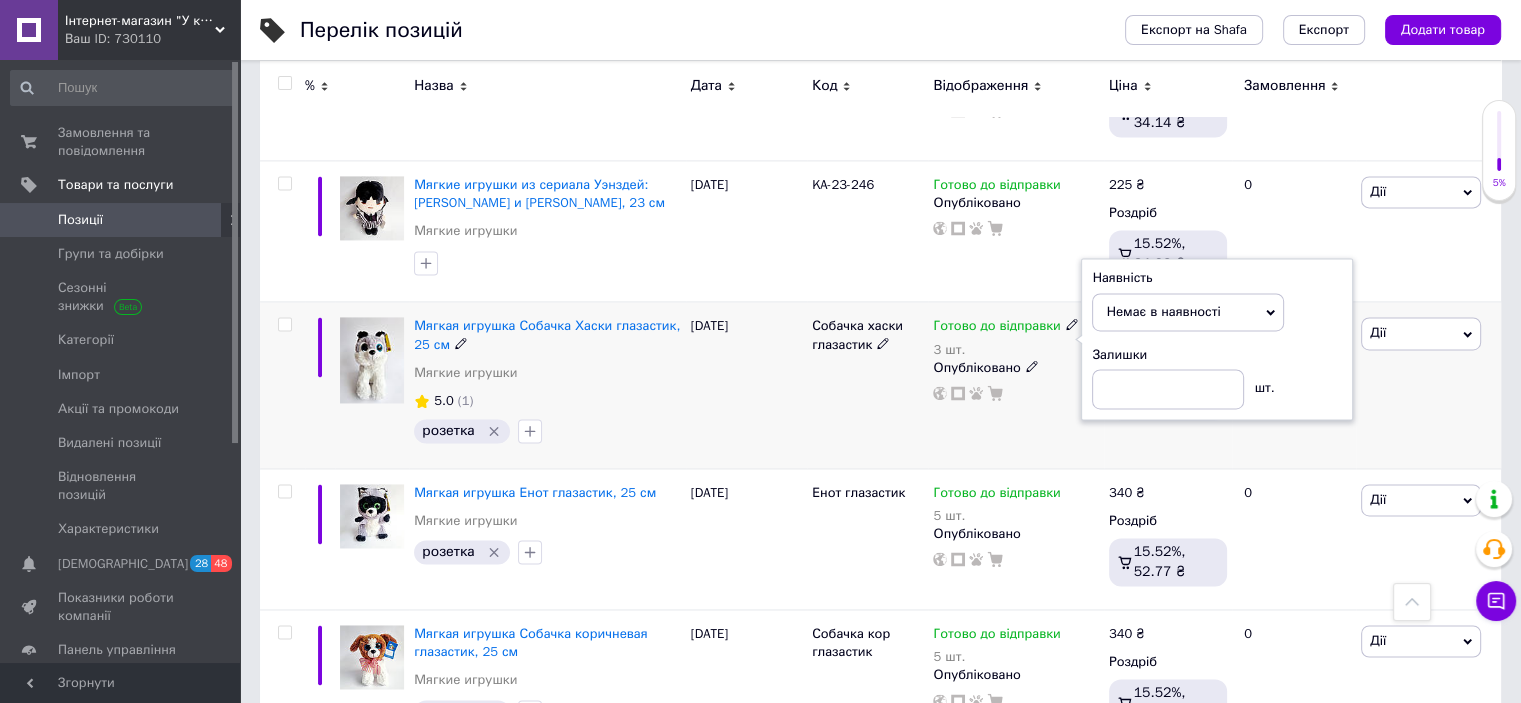 click on "[DATE]" at bounding box center [746, 385] 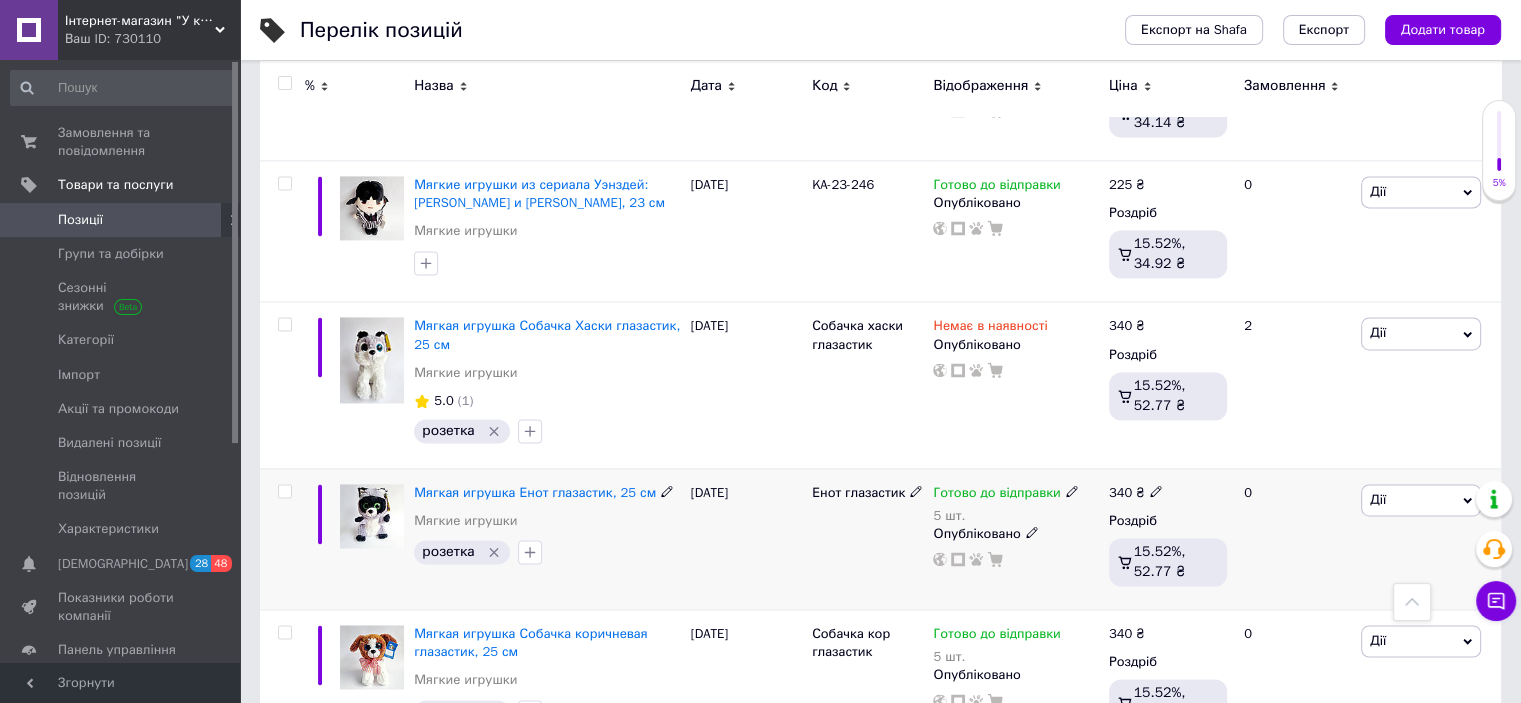 click 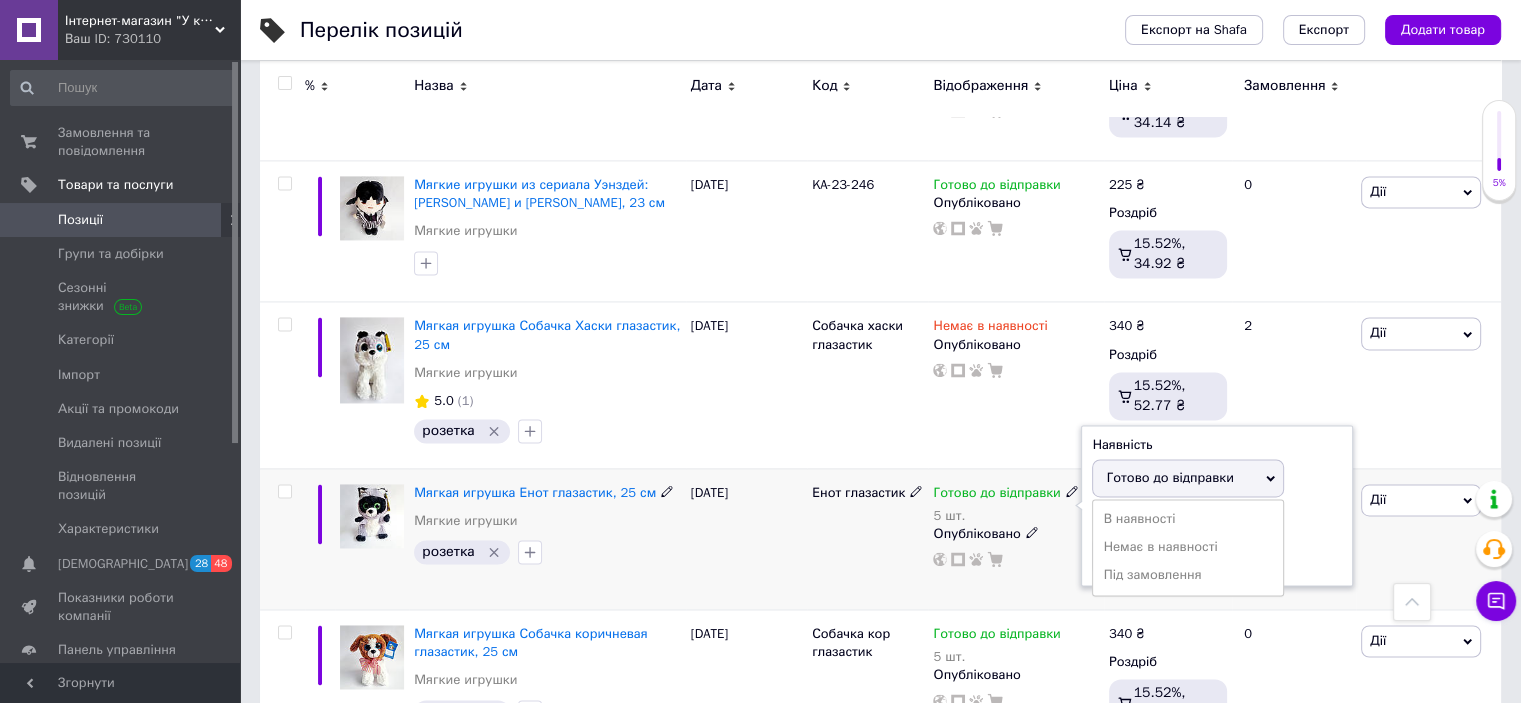 click on "Немає в наявності" at bounding box center (1188, 547) 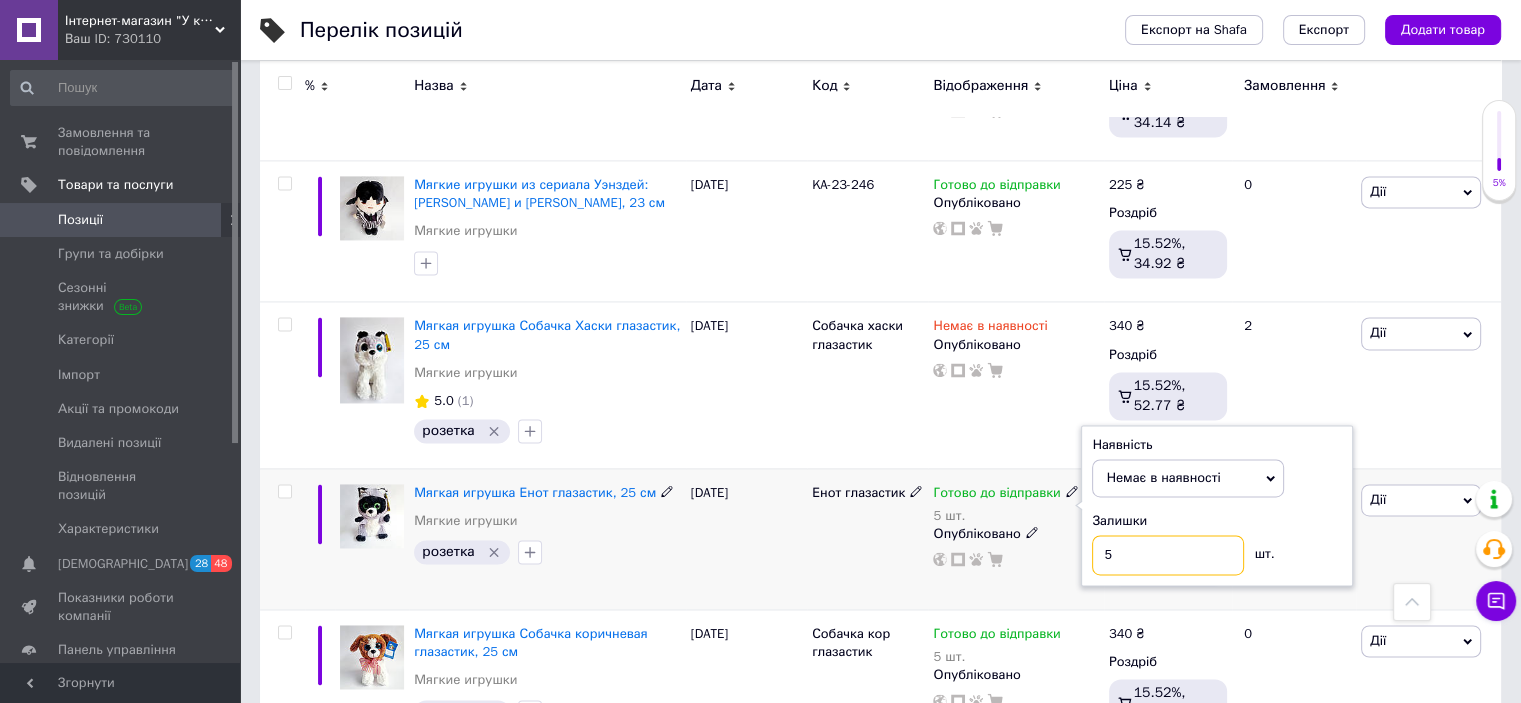 click on "5" at bounding box center [1168, 555] 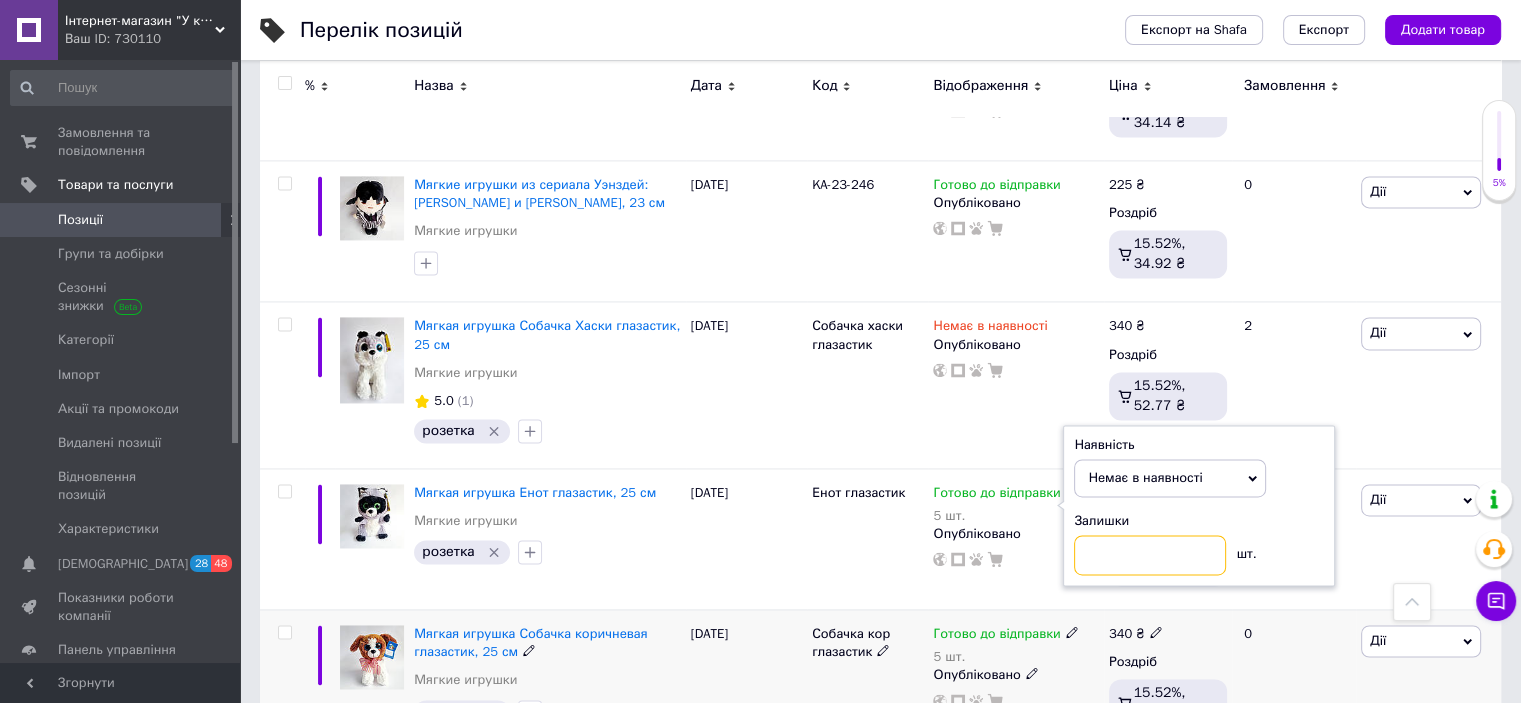 type 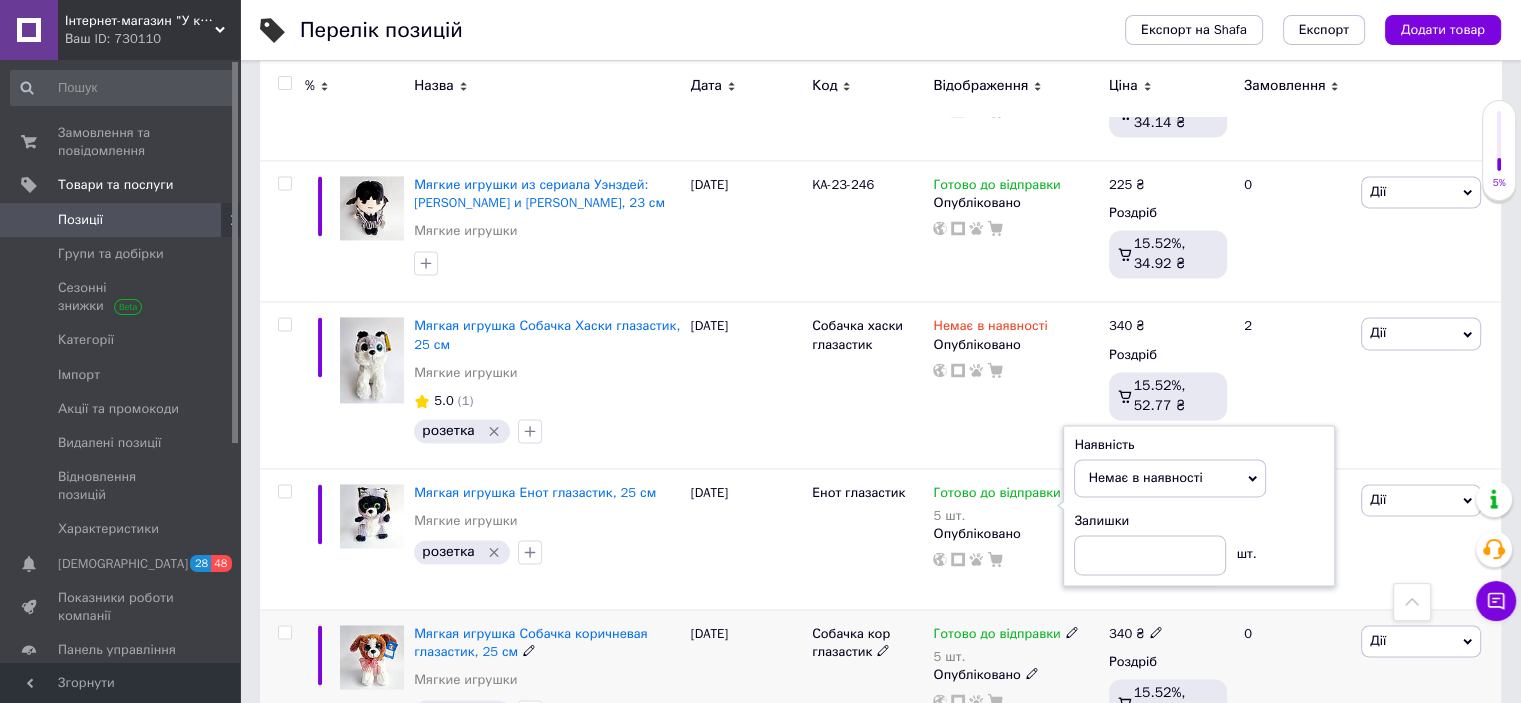click 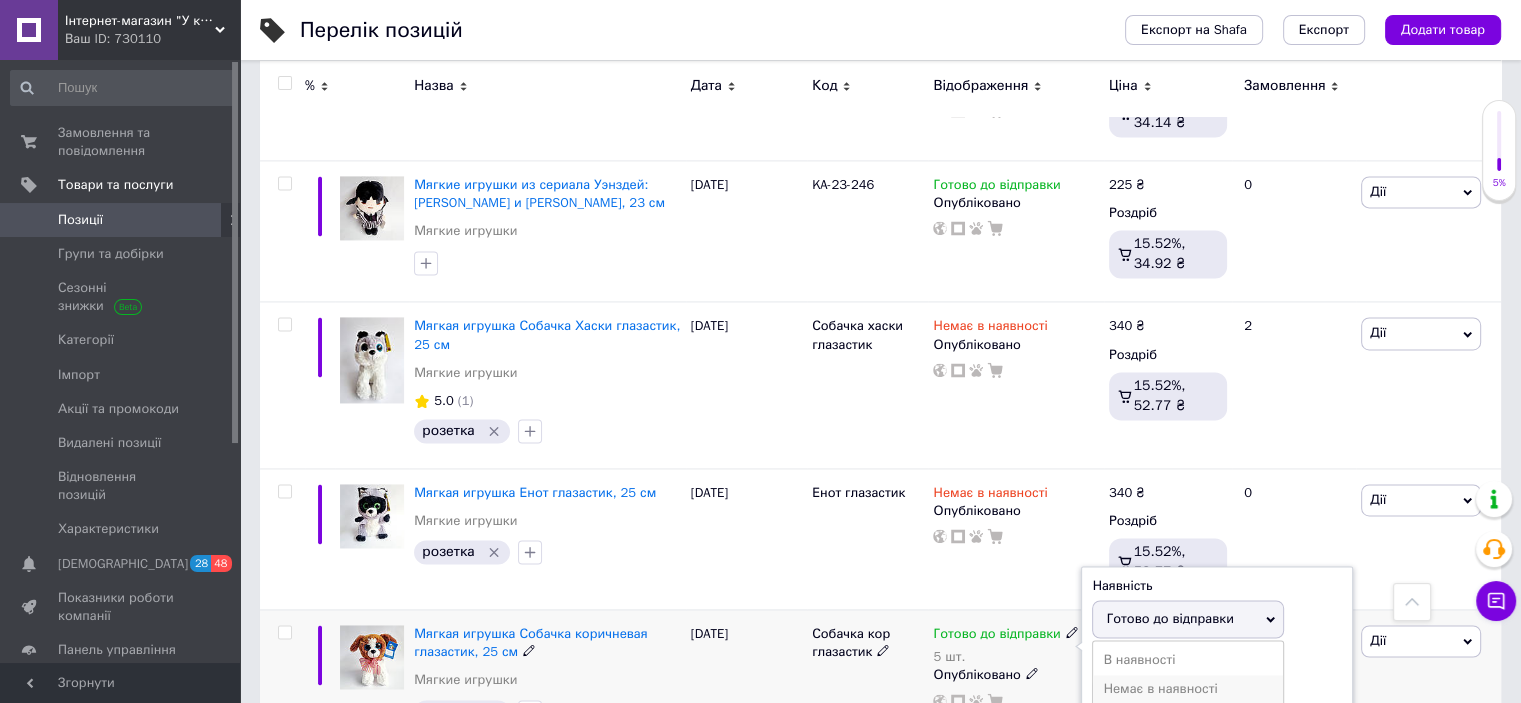 click on "Немає в наявності" at bounding box center [1188, 689] 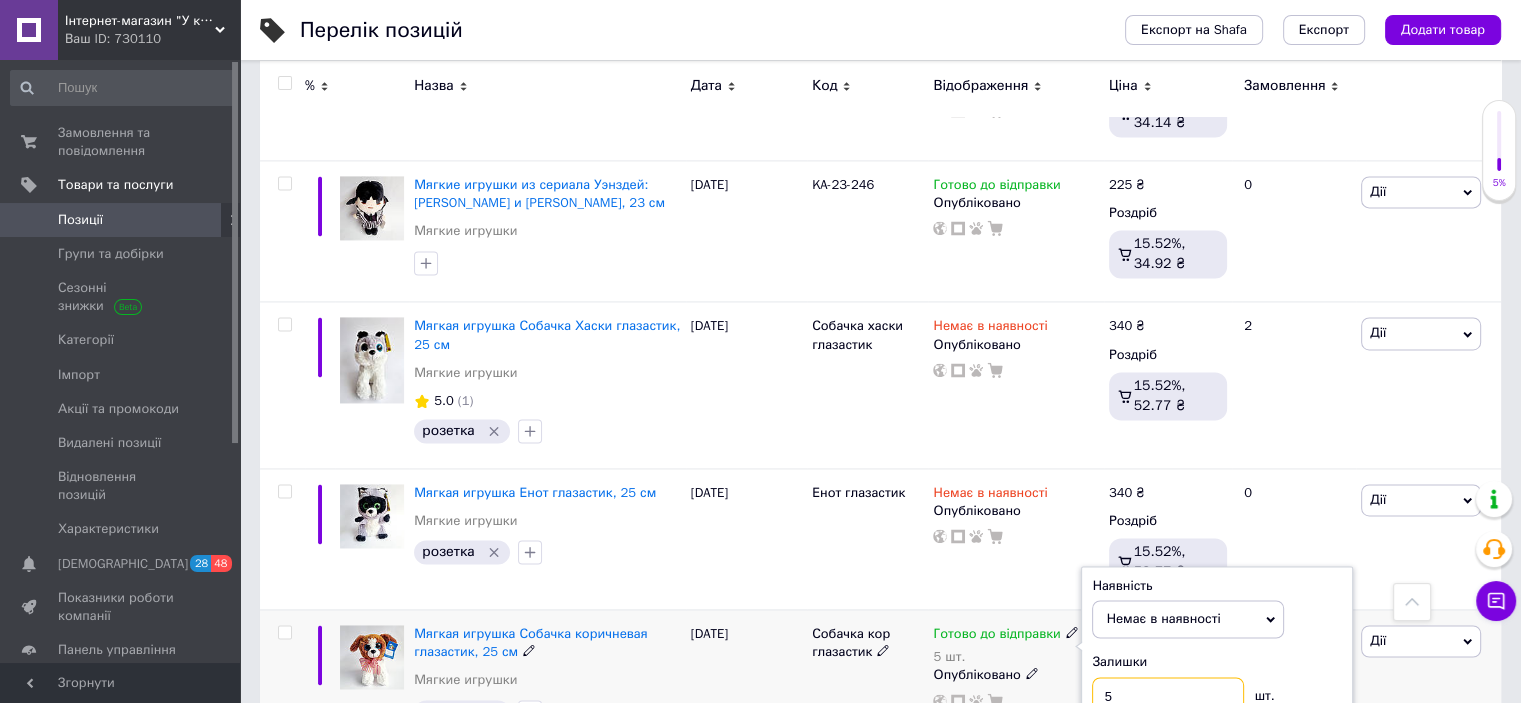 click on "5" at bounding box center (1168, 697) 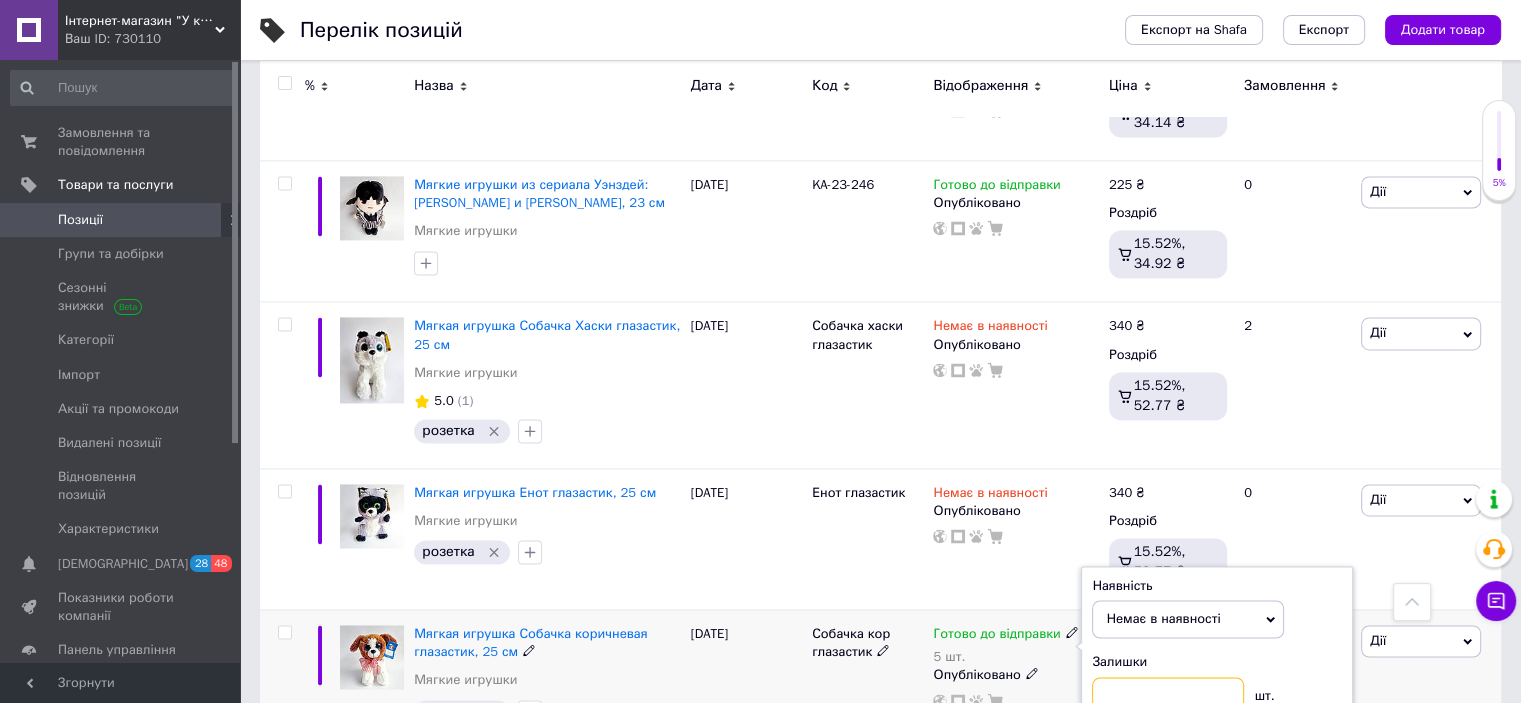 click at bounding box center (1168, 697) 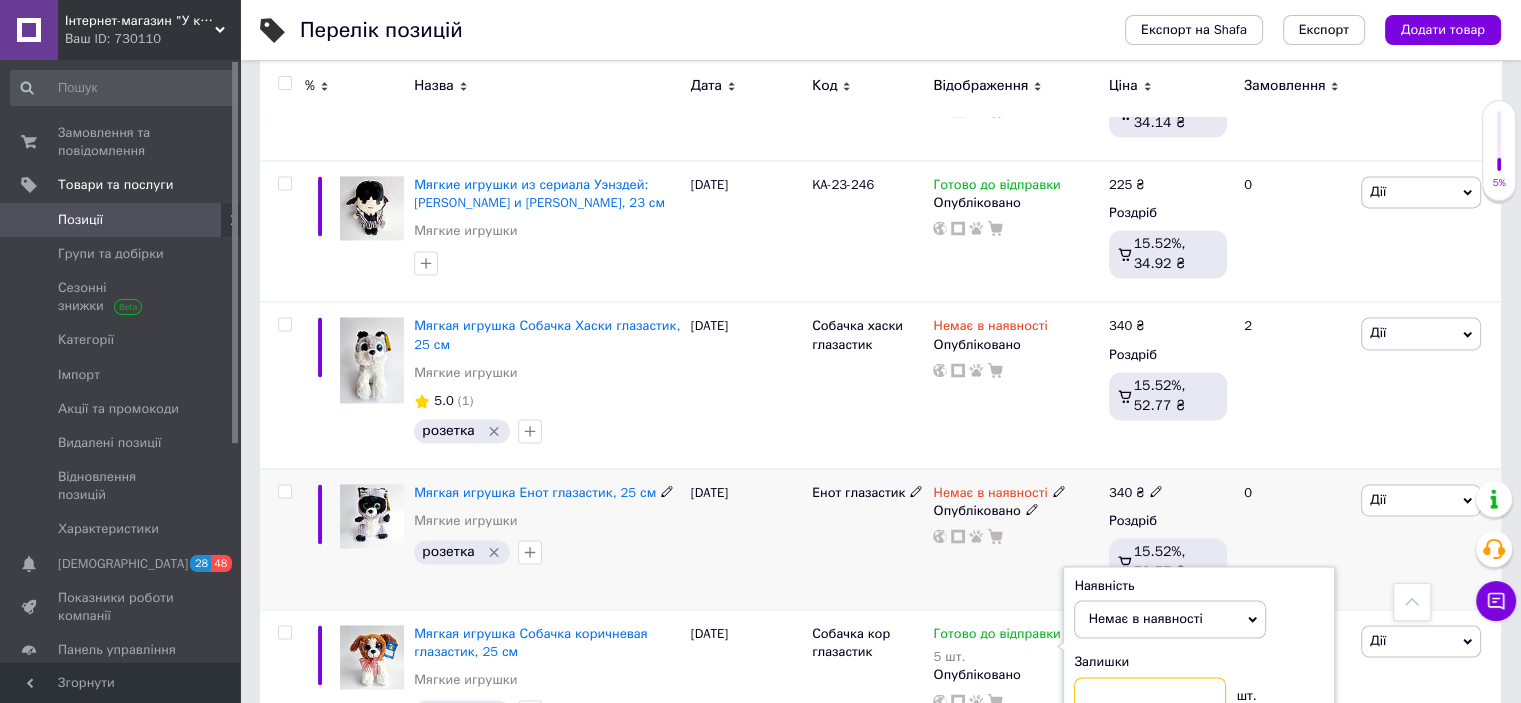 type 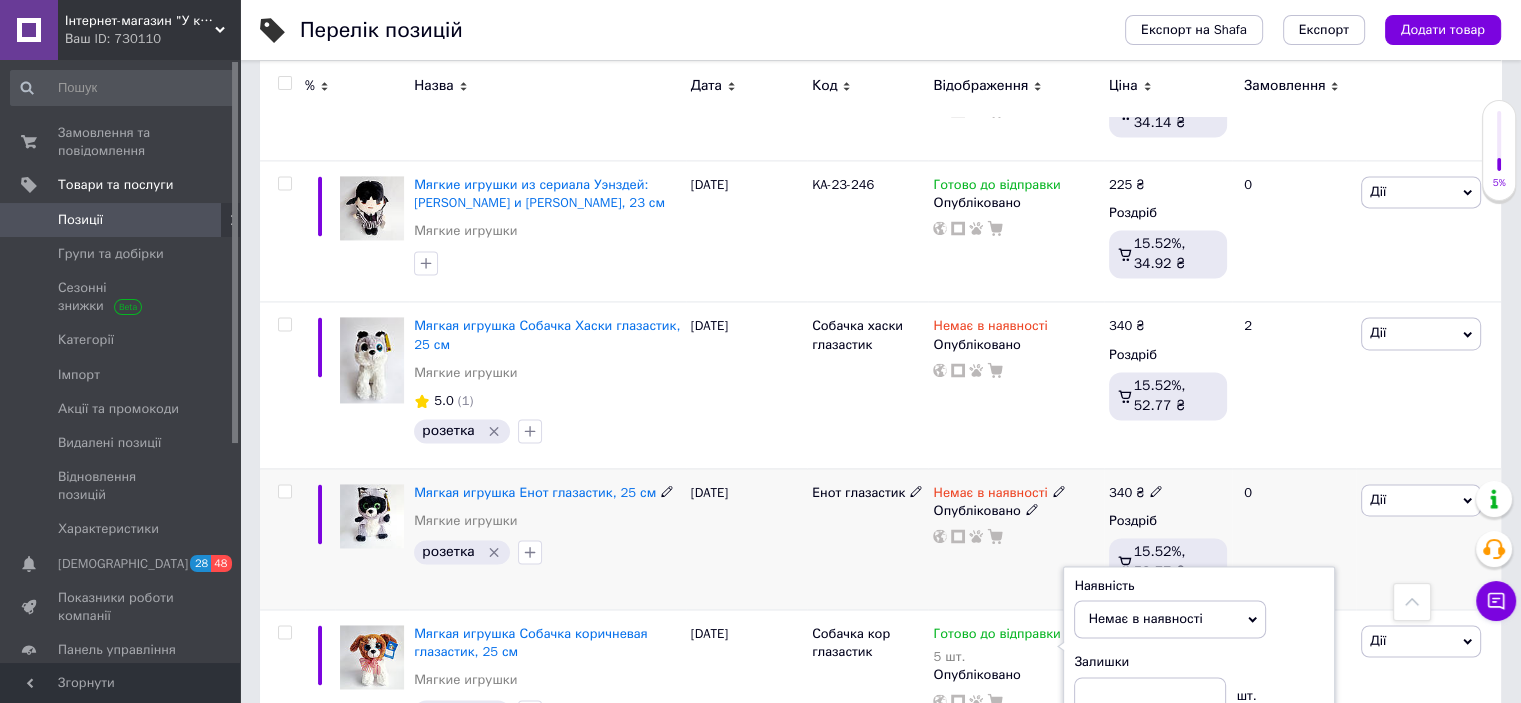 click on "Енот глазастик" at bounding box center (867, 538) 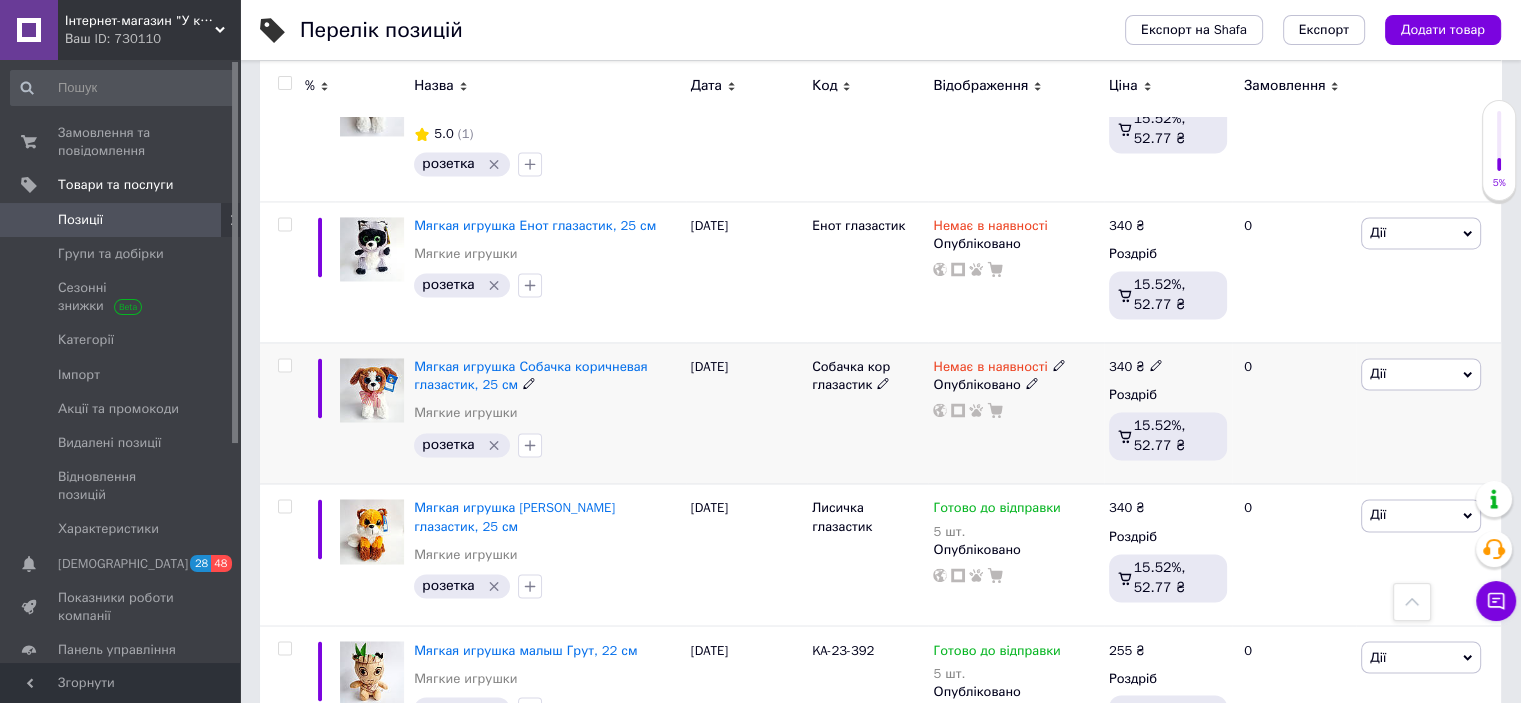 scroll, scrollTop: 3266, scrollLeft: 0, axis: vertical 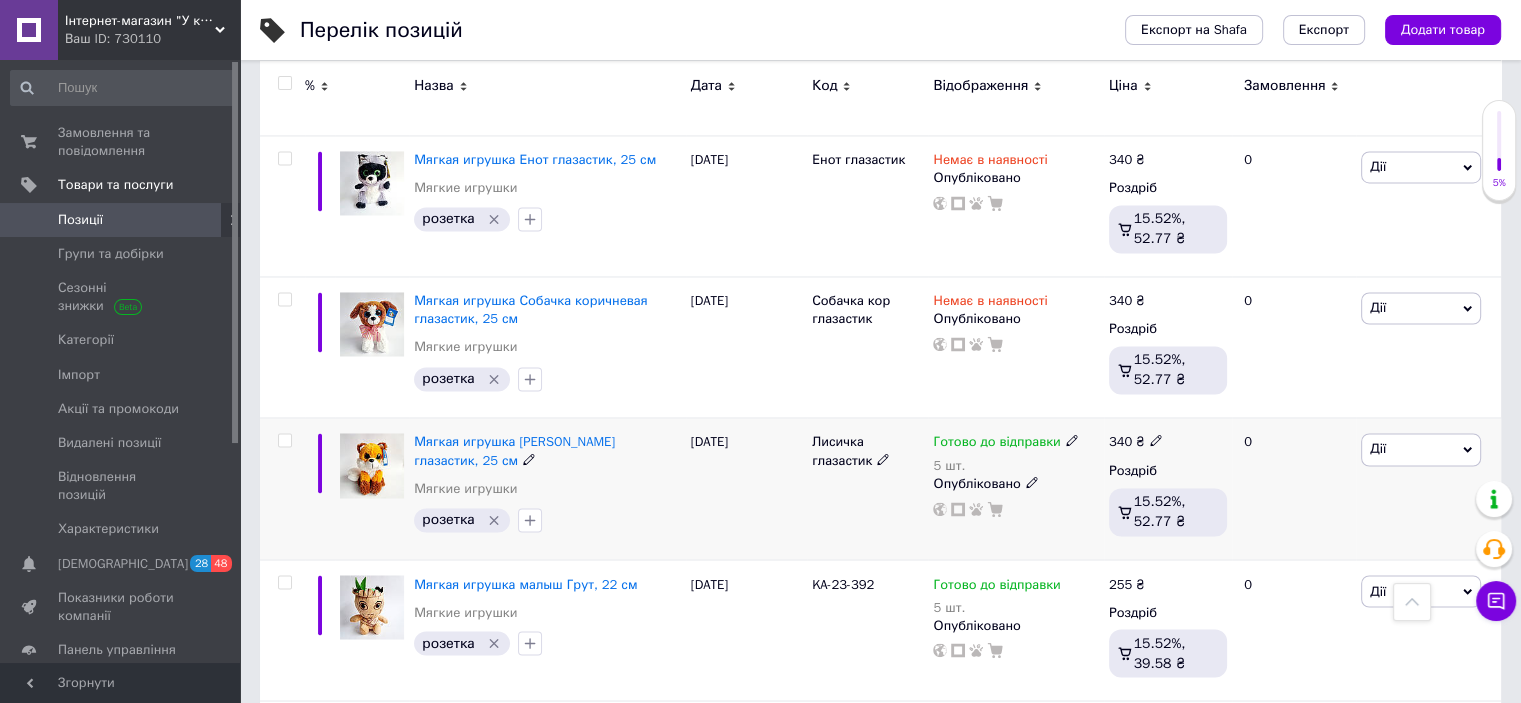 click 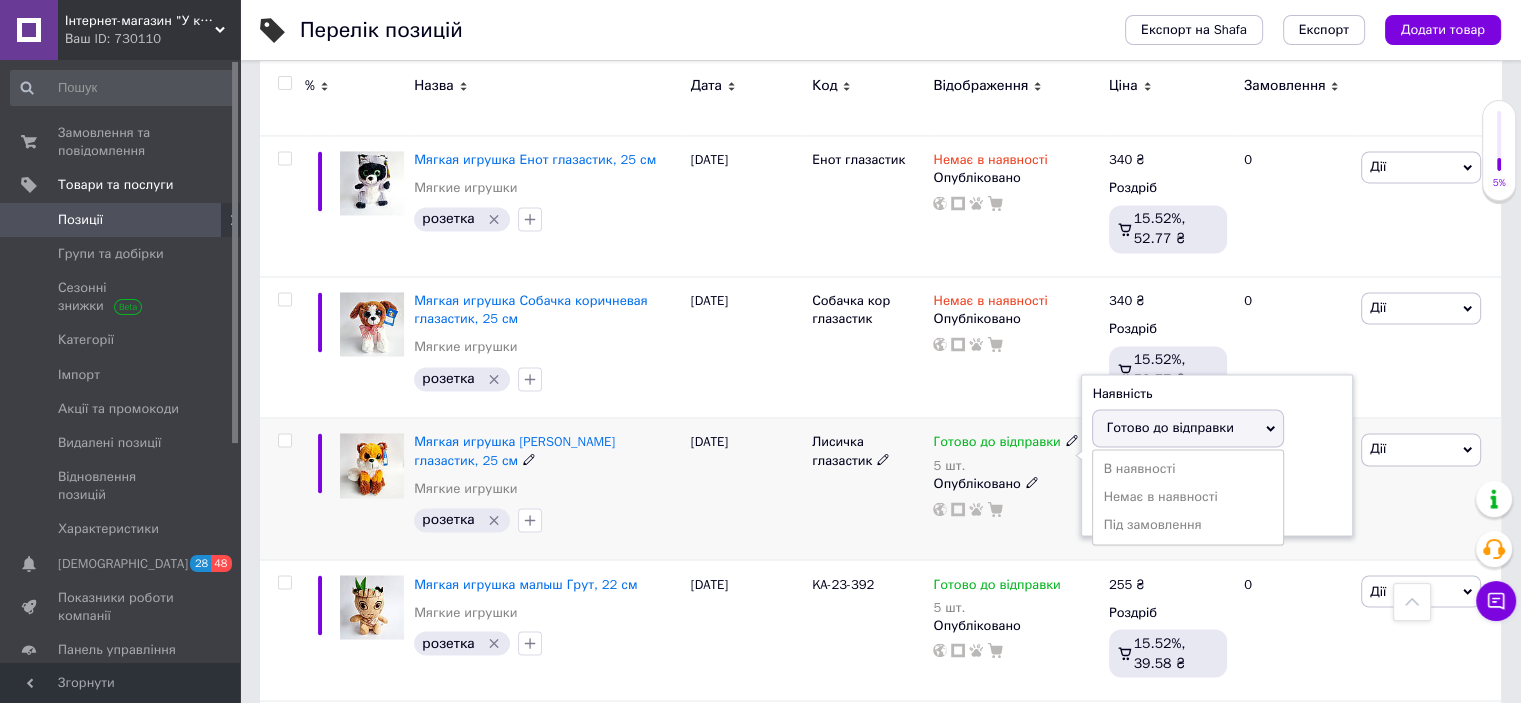 click on "Немає в наявності" at bounding box center [1188, 497] 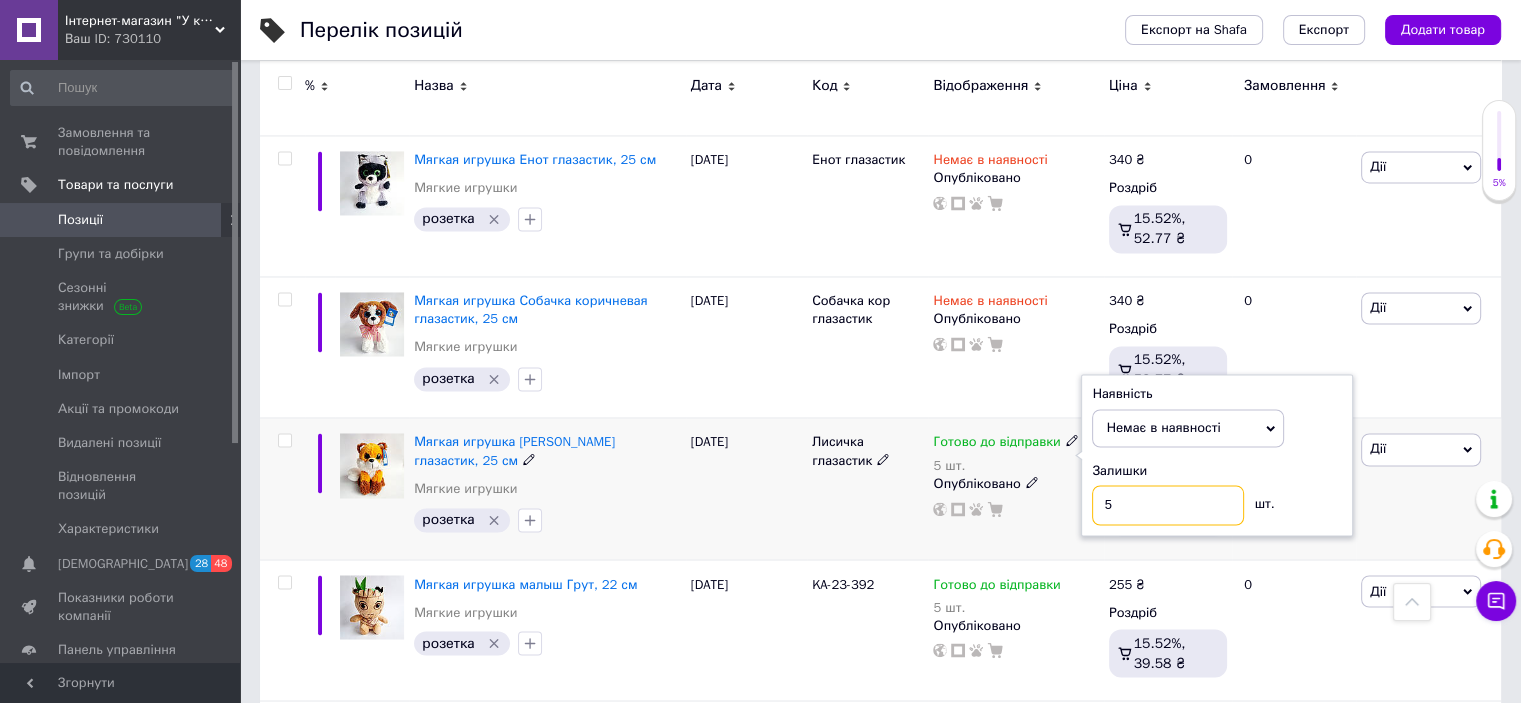 click on "5" at bounding box center [1168, 505] 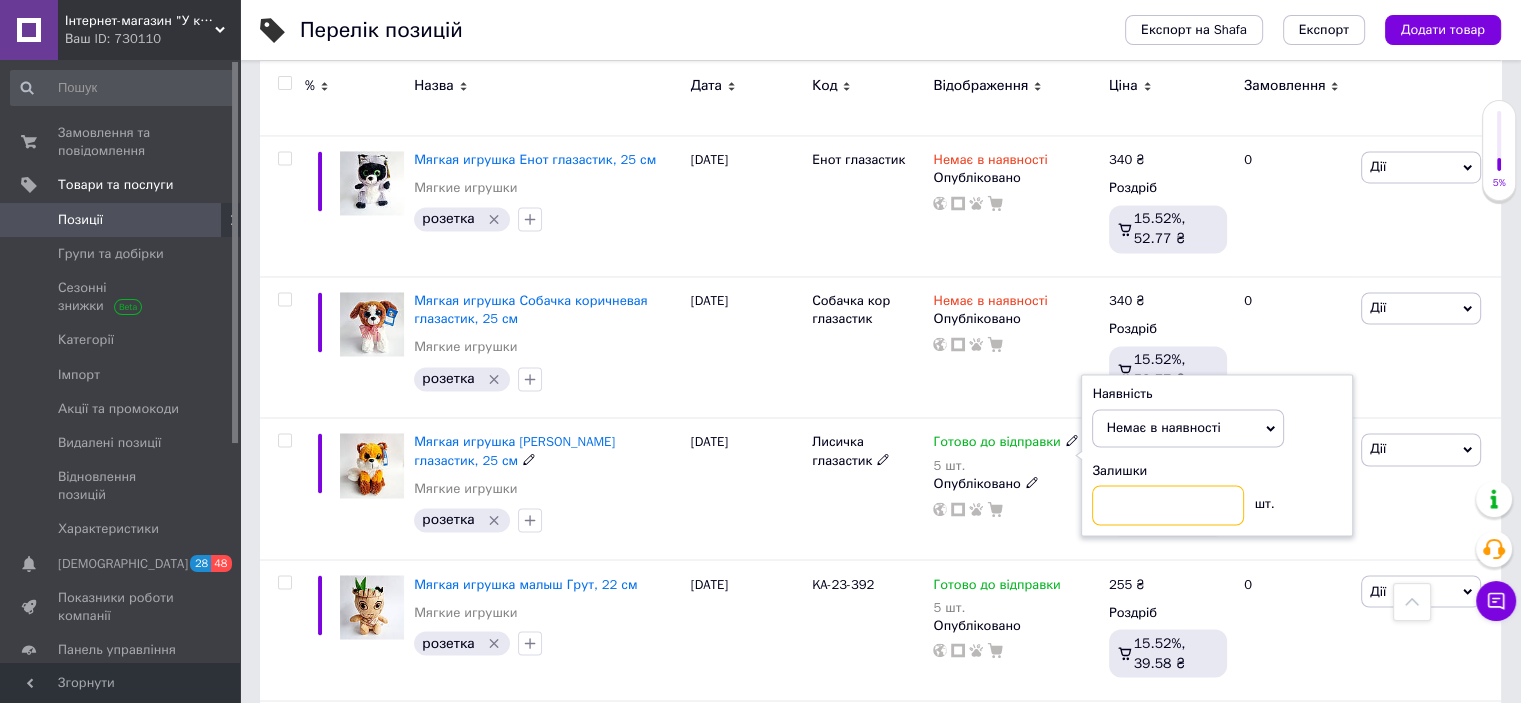 type 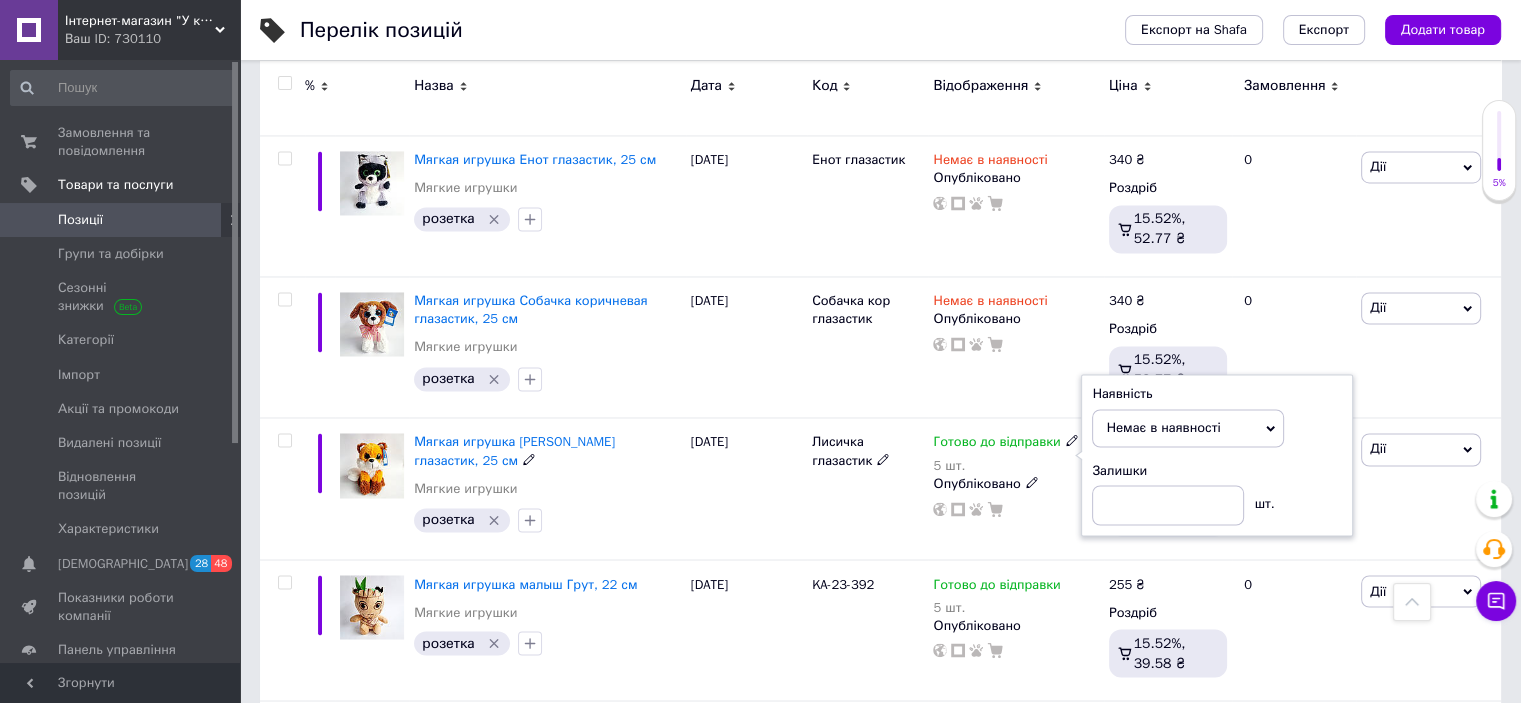 click on "[URL][DOMAIN_NAME]" at bounding box center (917, 411) 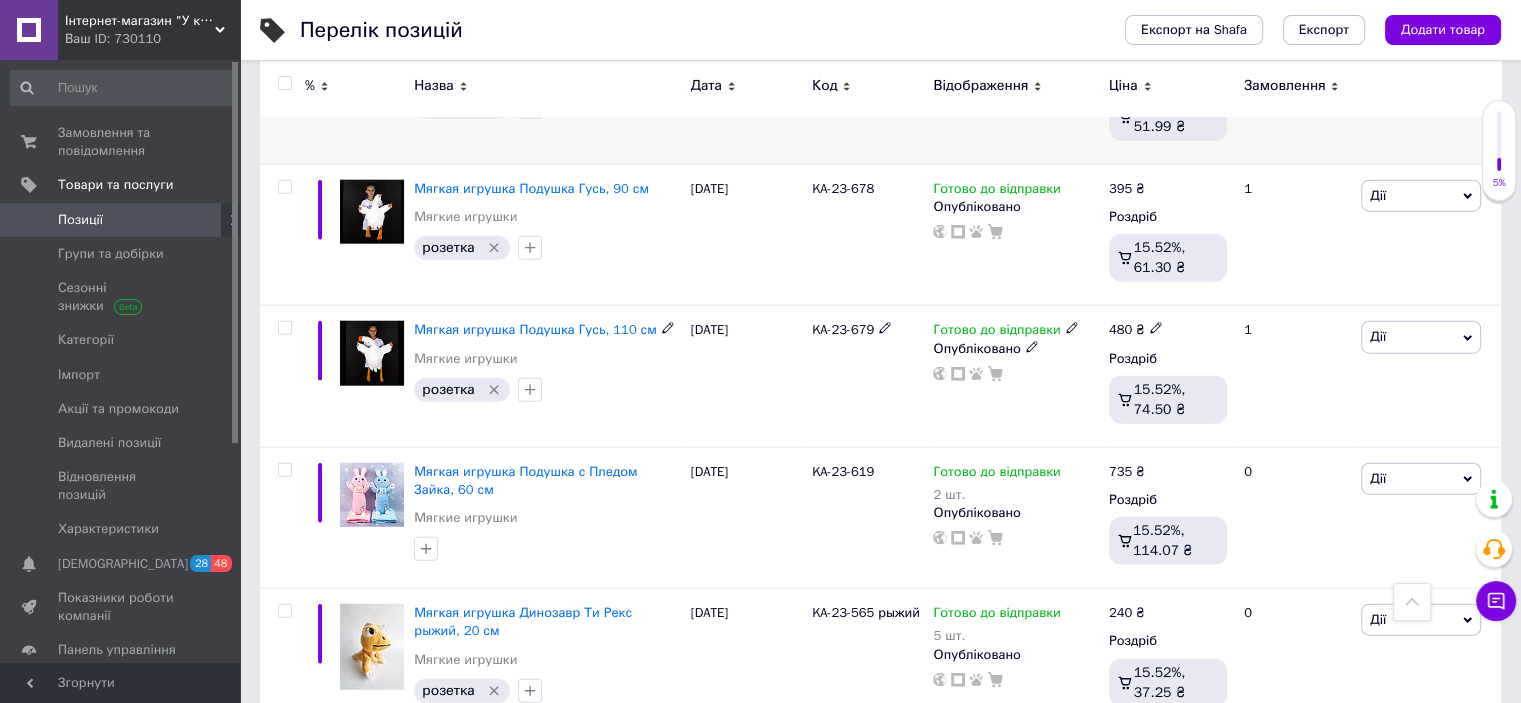 scroll, scrollTop: 5133, scrollLeft: 0, axis: vertical 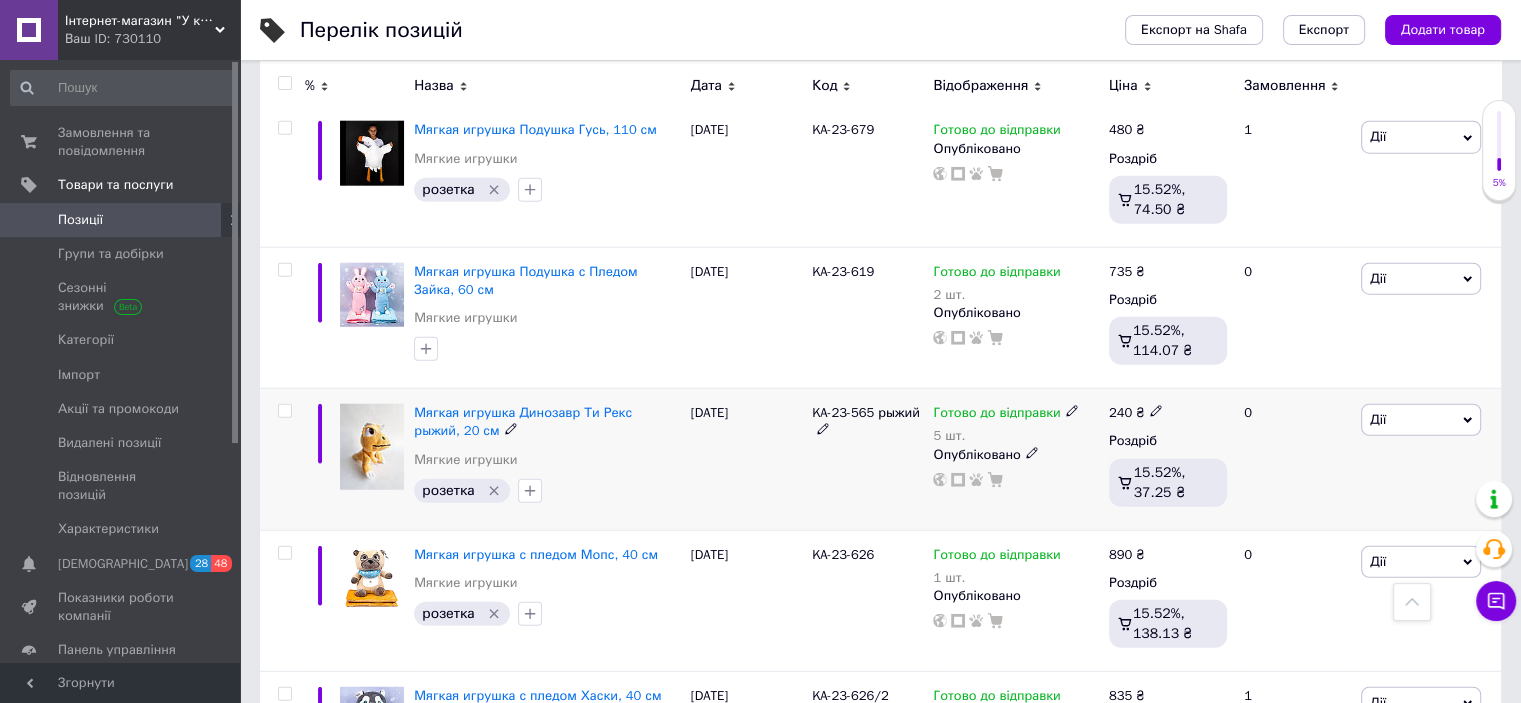 click 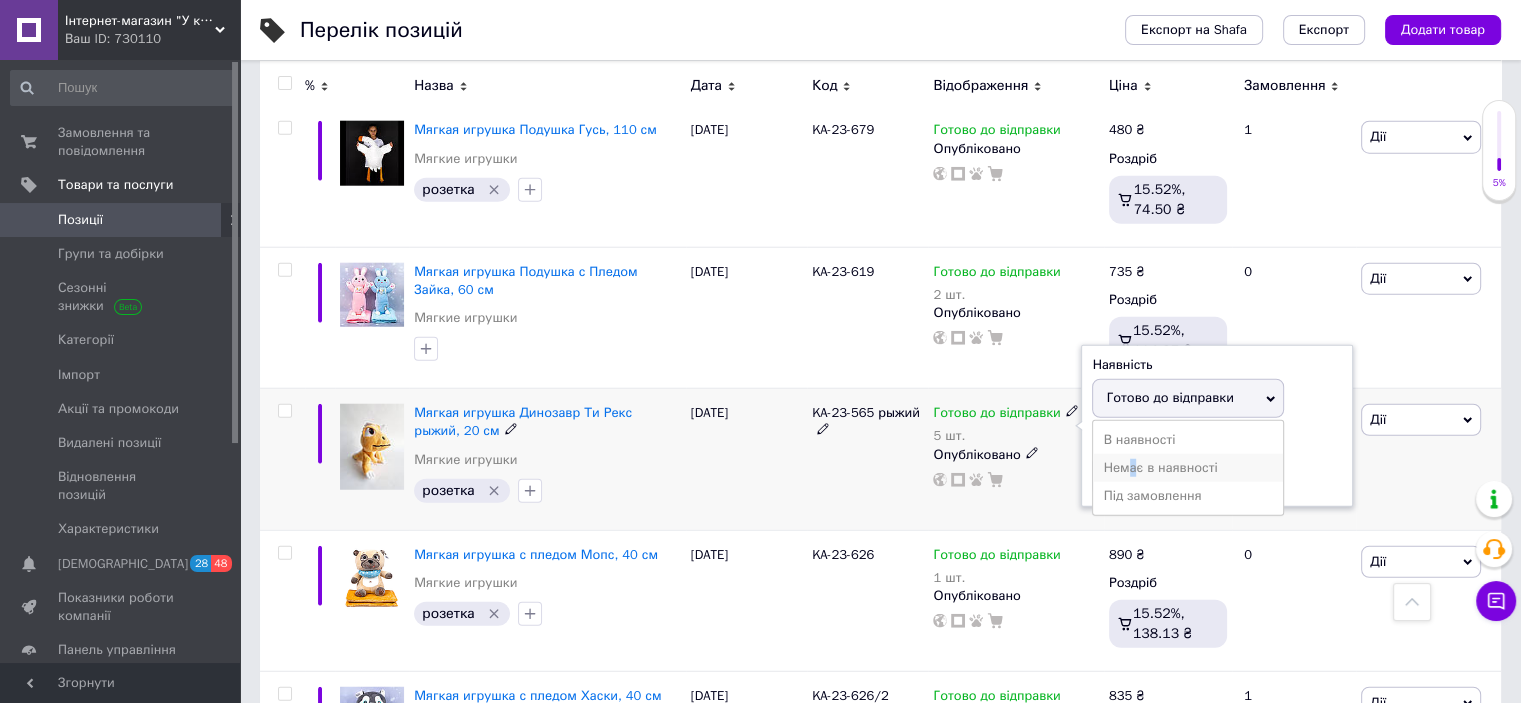 click on "Немає в наявності" at bounding box center (1188, 468) 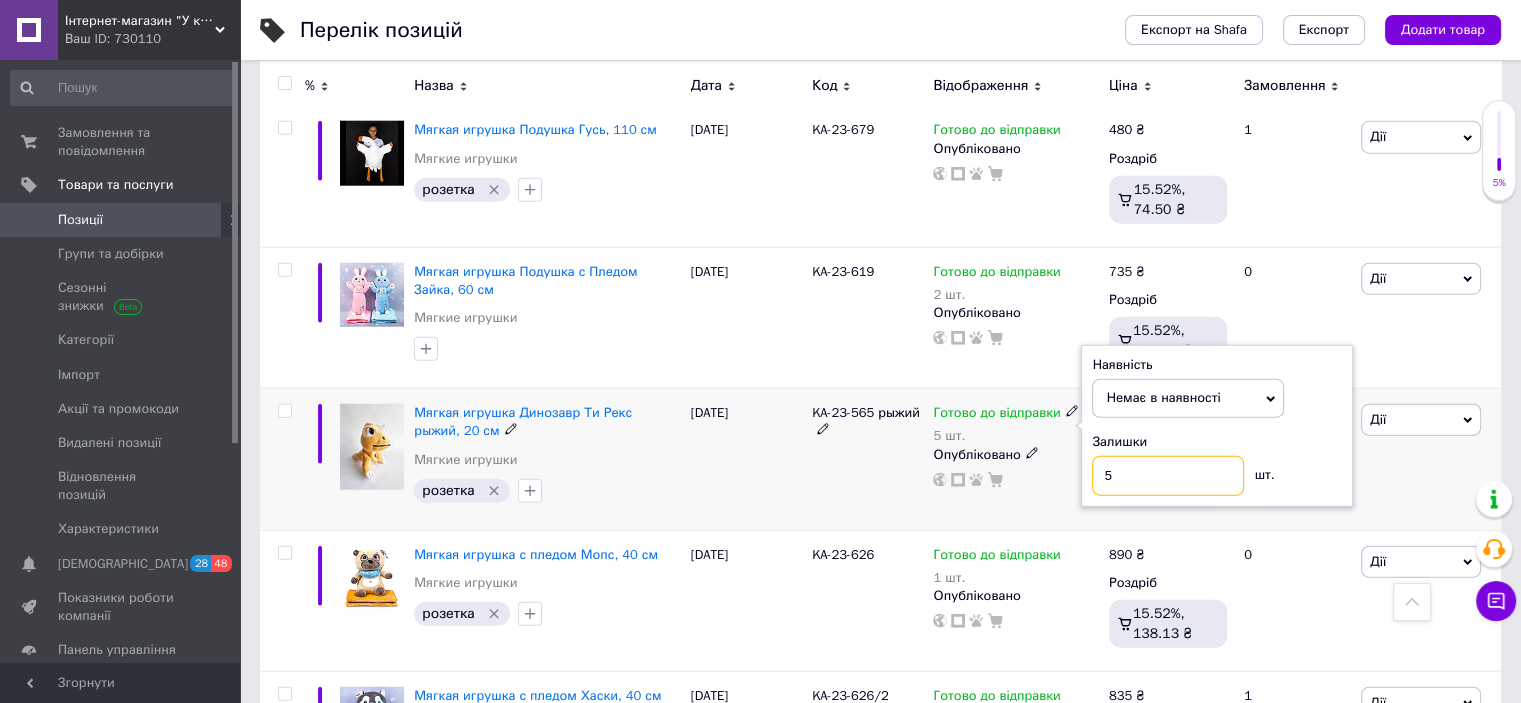 click on "5" at bounding box center [1168, 476] 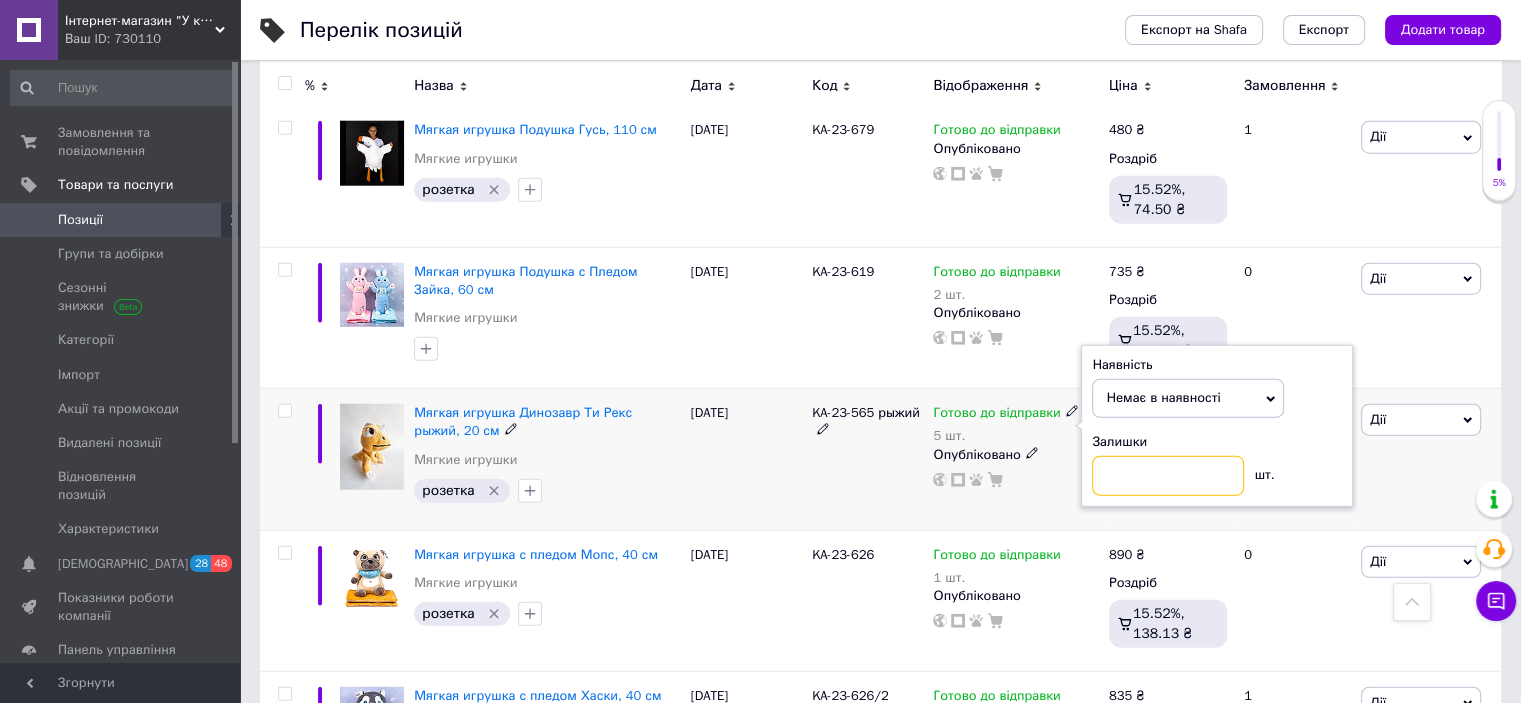 type 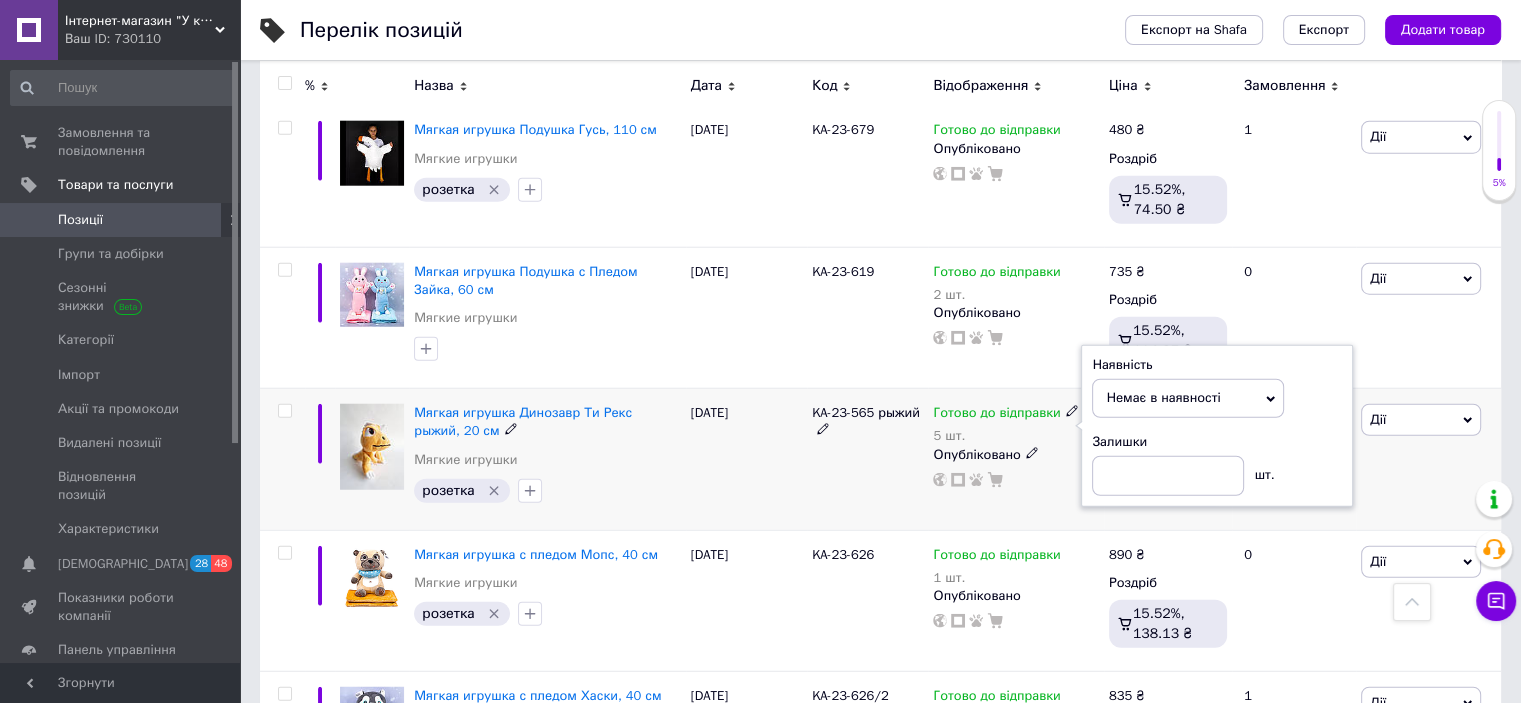 click on "KA-23-565 рыжий" at bounding box center [867, 459] 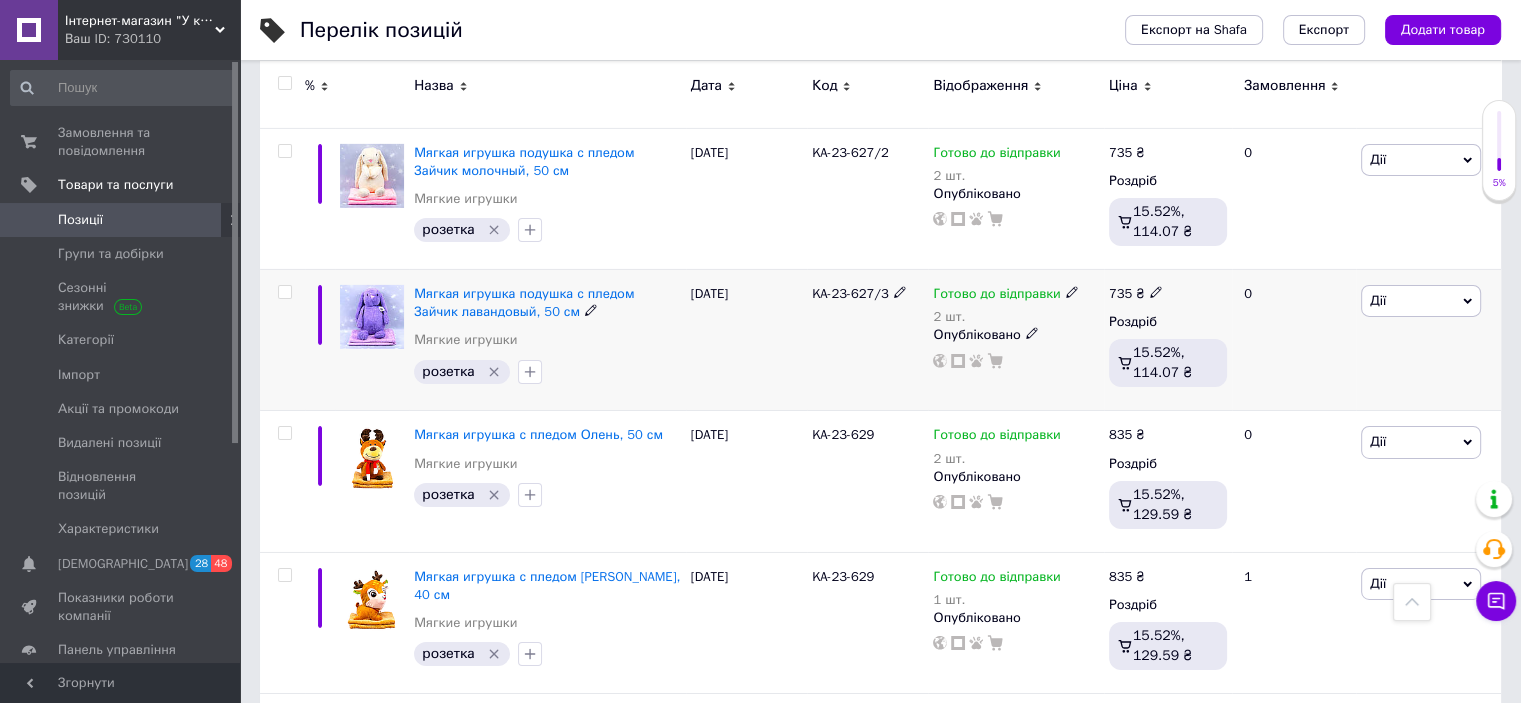 scroll, scrollTop: 6933, scrollLeft: 0, axis: vertical 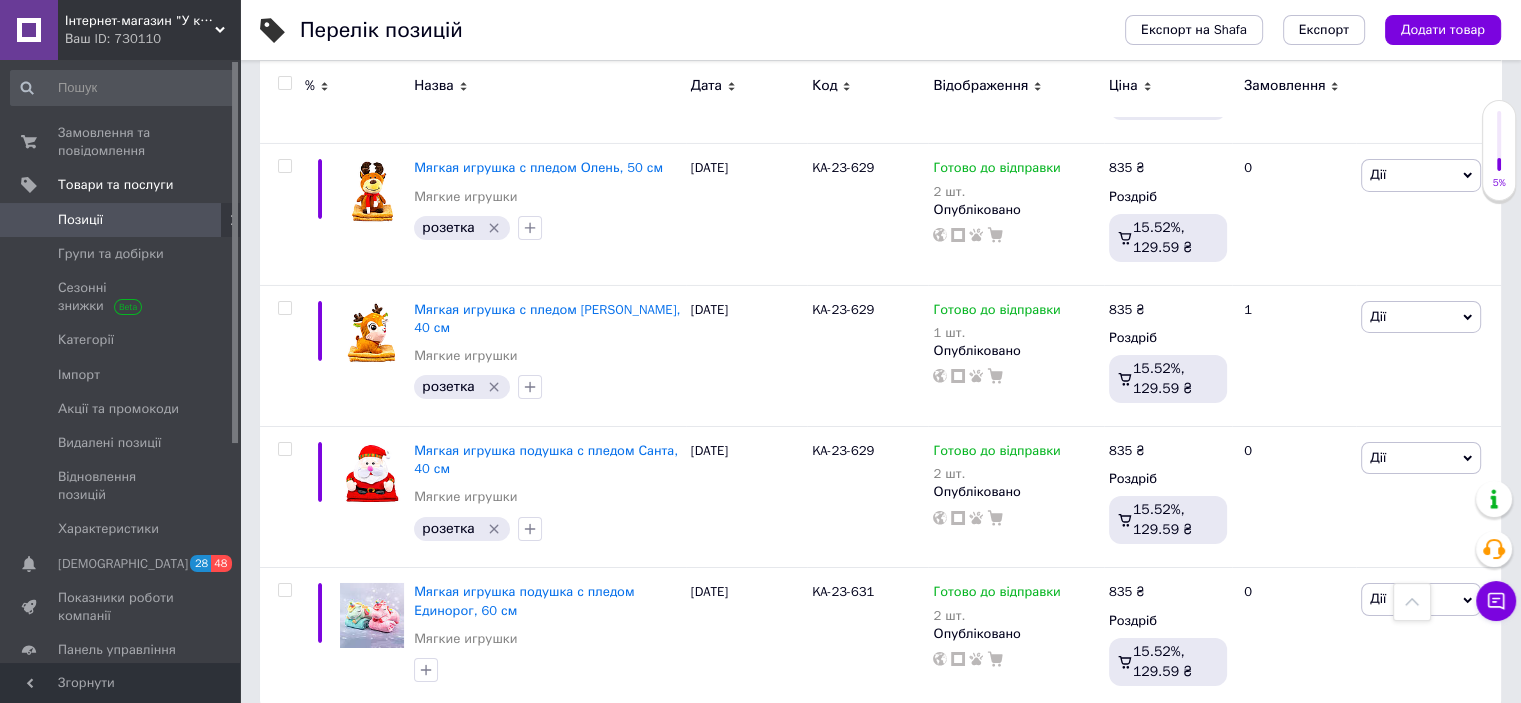 click on "2" at bounding box center [327, 750] 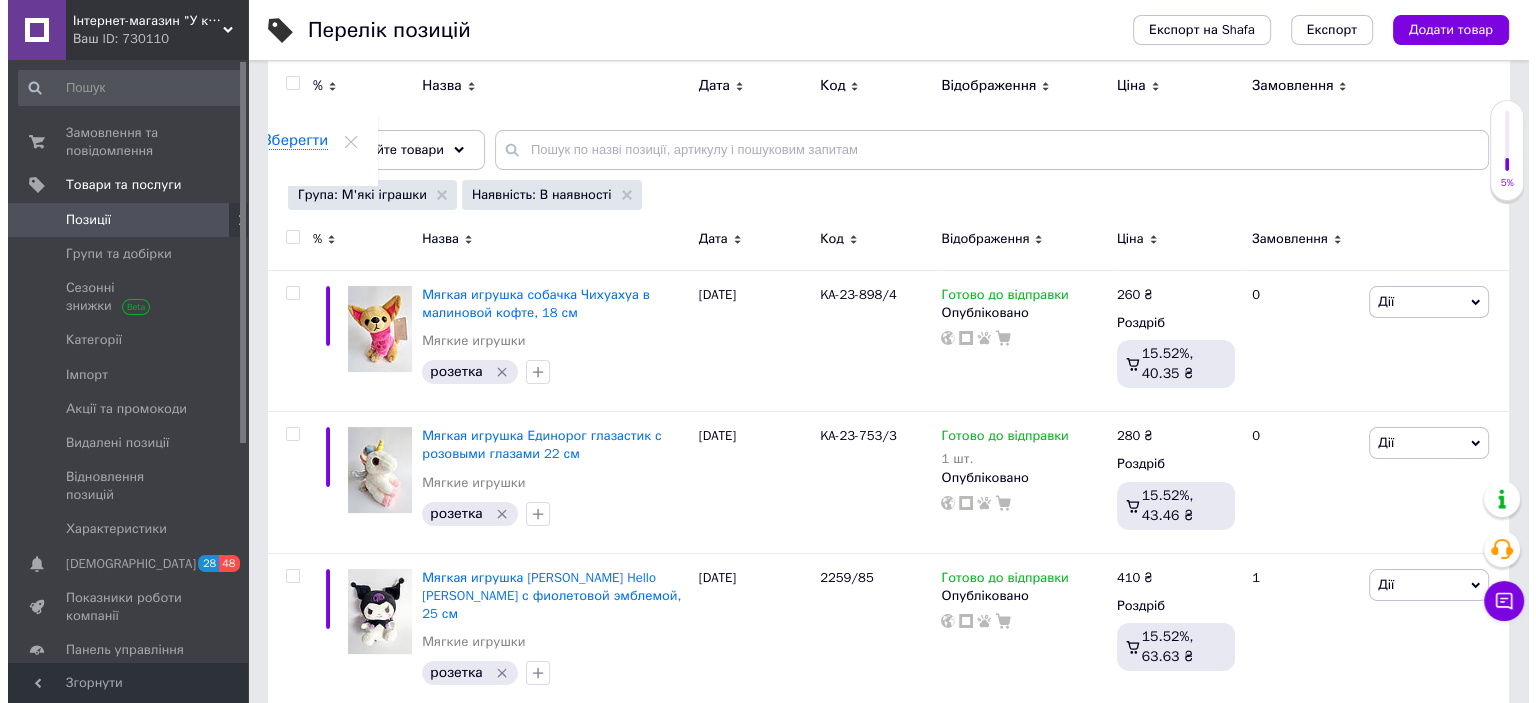 scroll, scrollTop: 0, scrollLeft: 0, axis: both 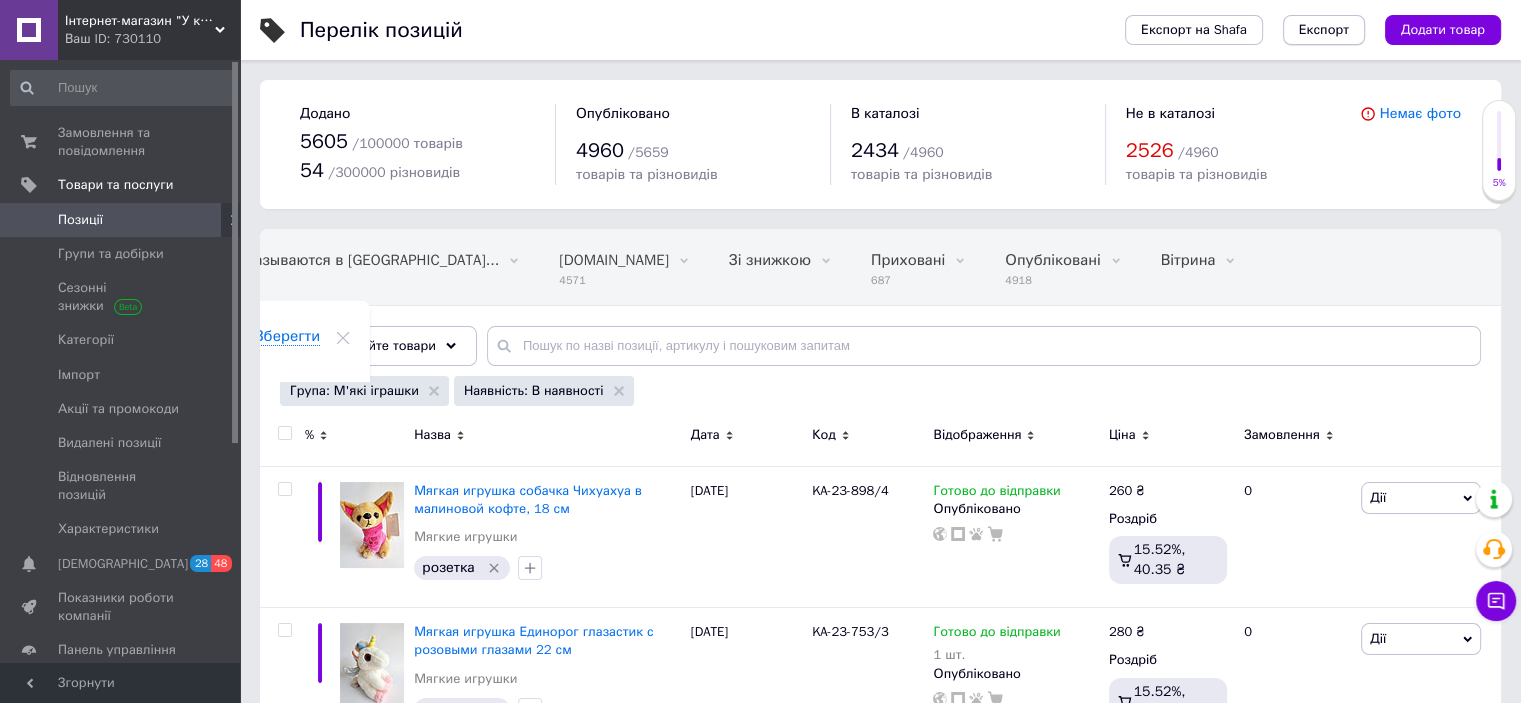 click on "Експорт" at bounding box center [1324, 30] 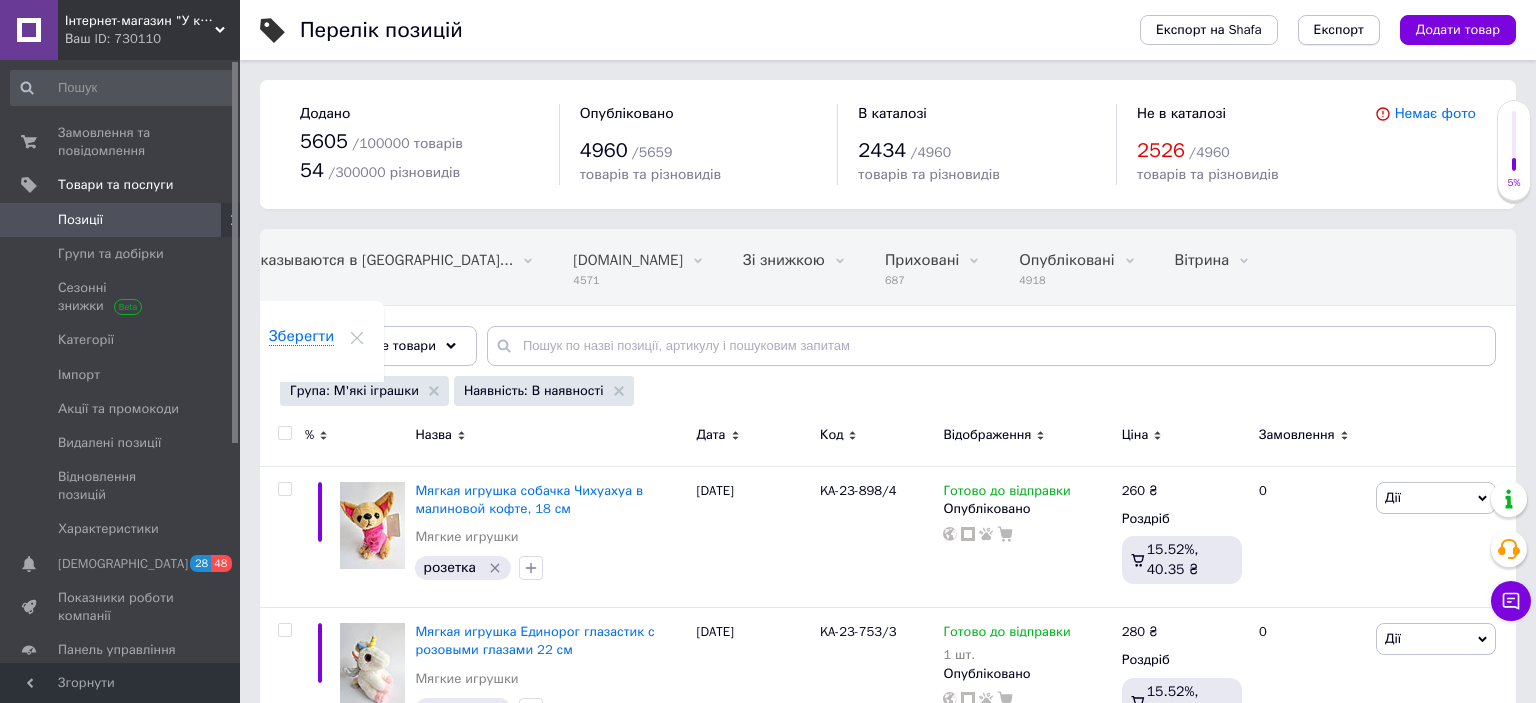 scroll, scrollTop: 0, scrollLeft: 146, axis: horizontal 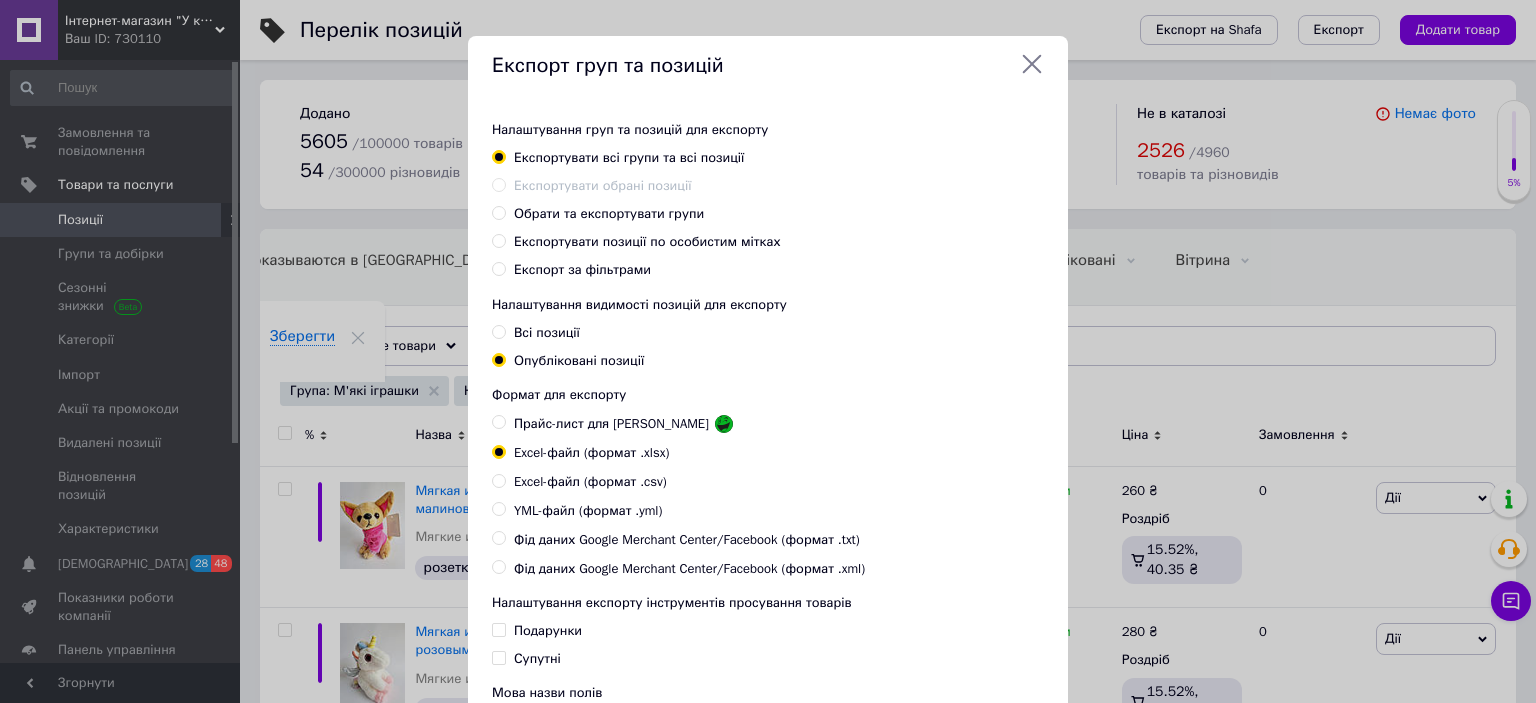 click on "Обрати та експортувати групи" at bounding box center [609, 213] 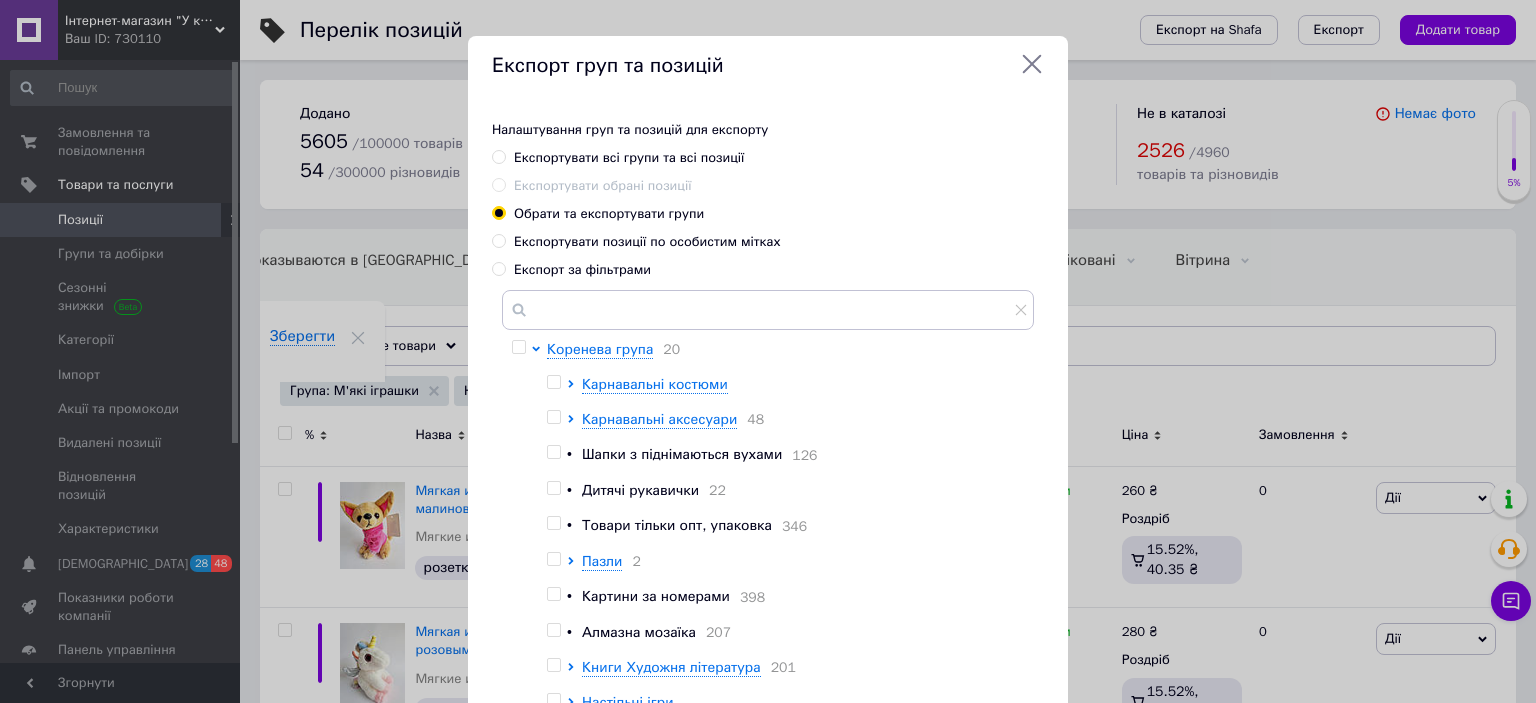 scroll, scrollTop: 66, scrollLeft: 0, axis: vertical 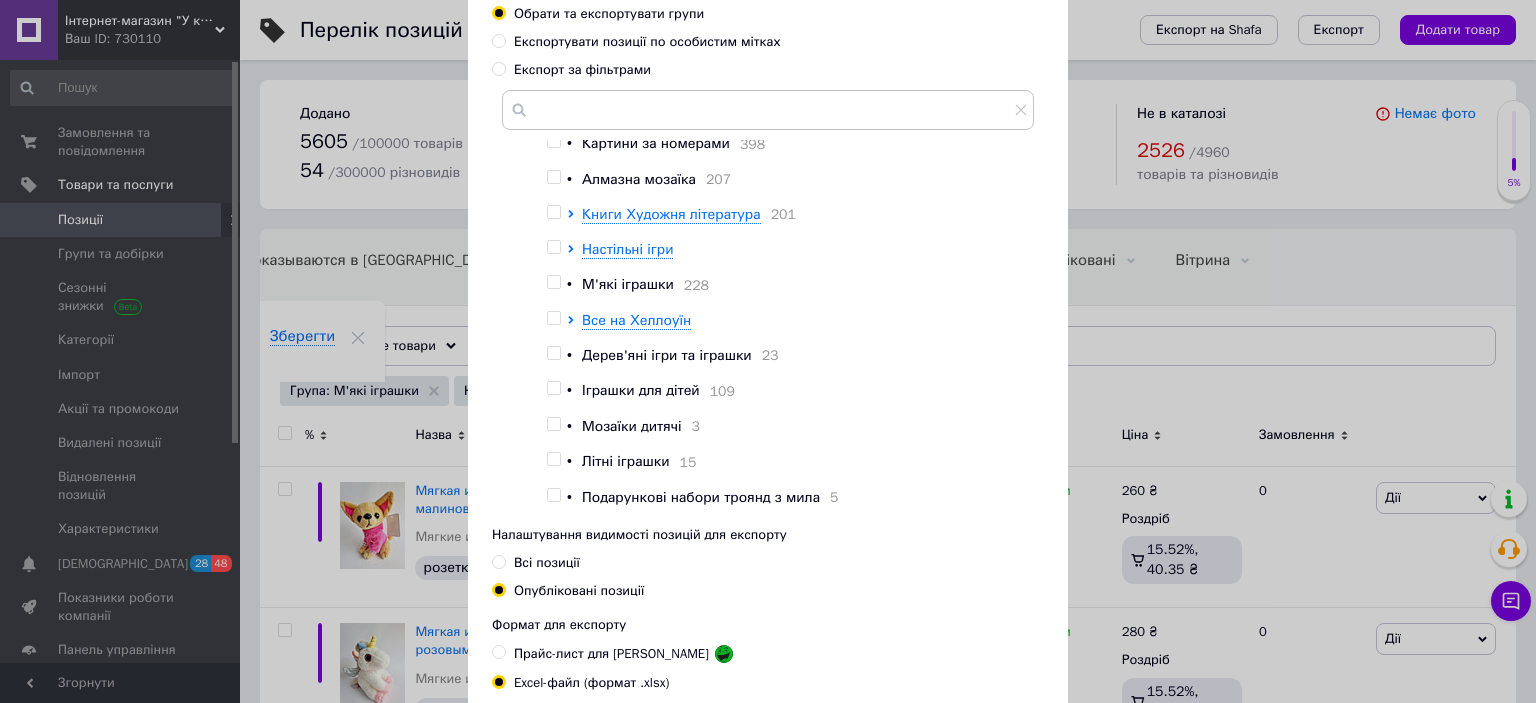 click at bounding box center [553, 282] 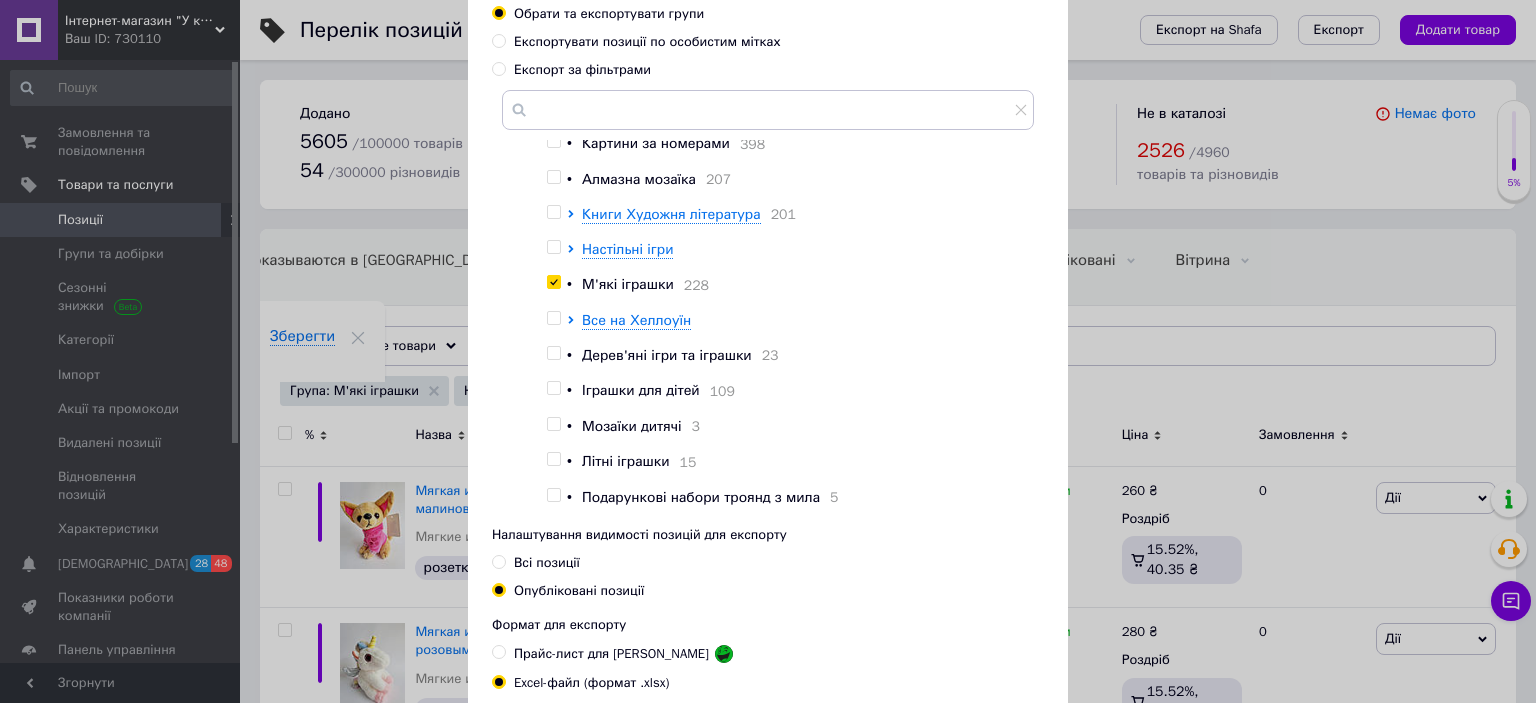 checkbox on "true" 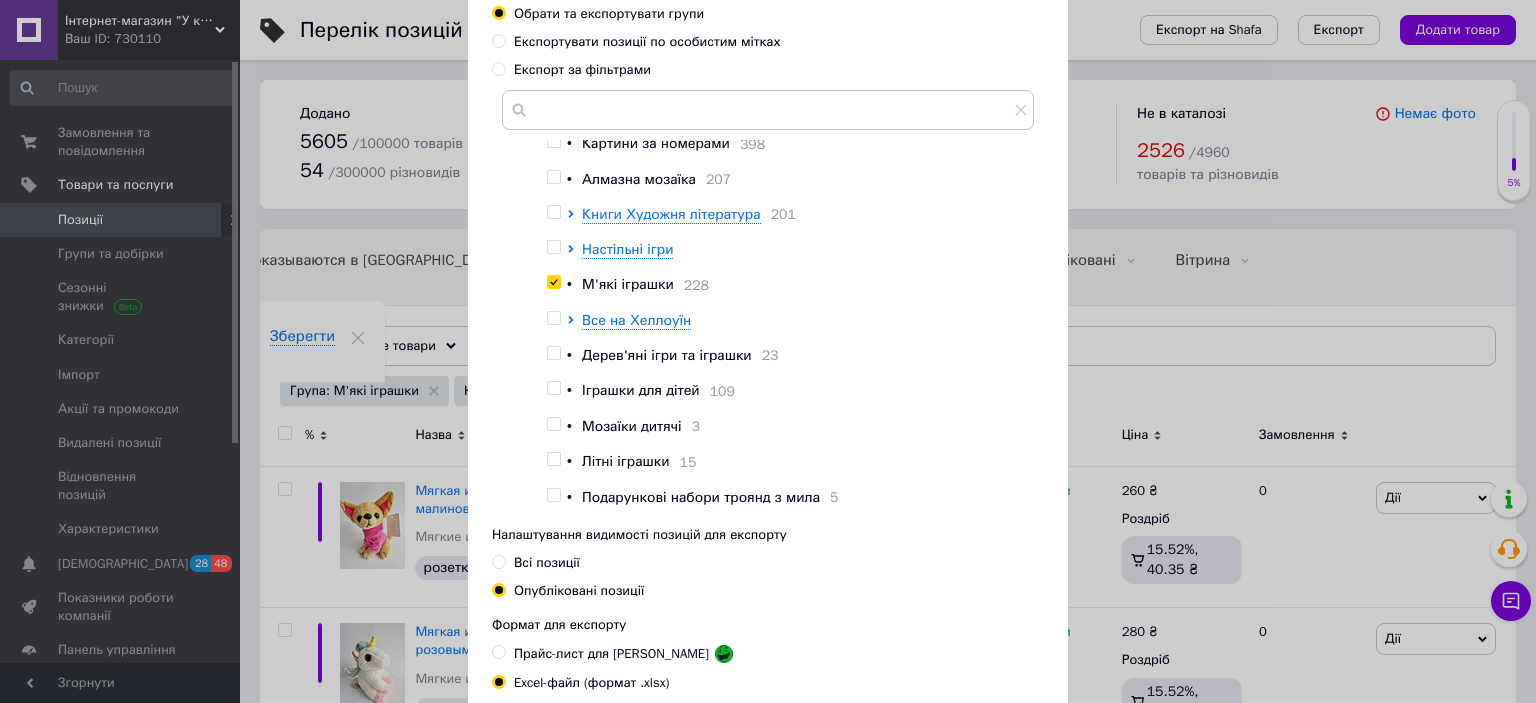 scroll, scrollTop: 320, scrollLeft: 0, axis: vertical 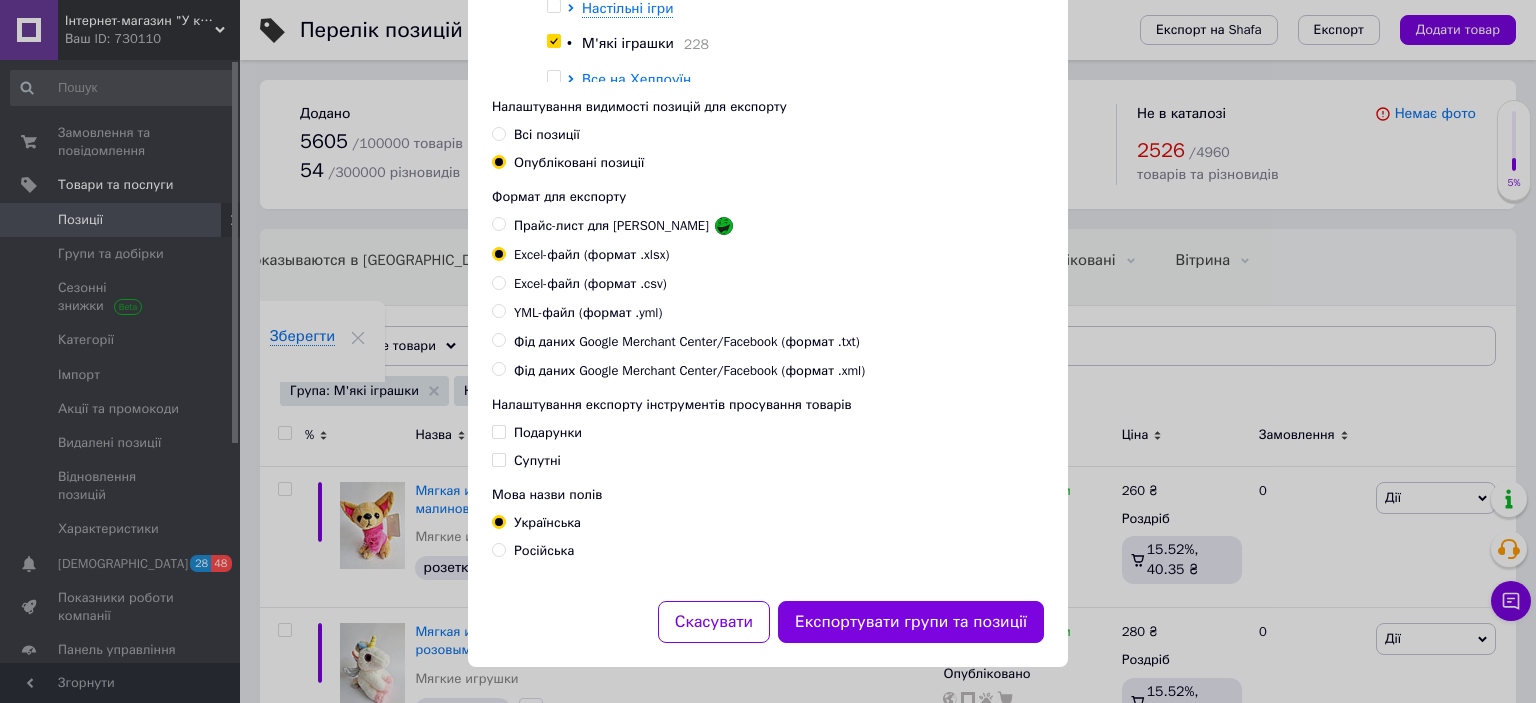click on "Російська" at bounding box center (544, 550) 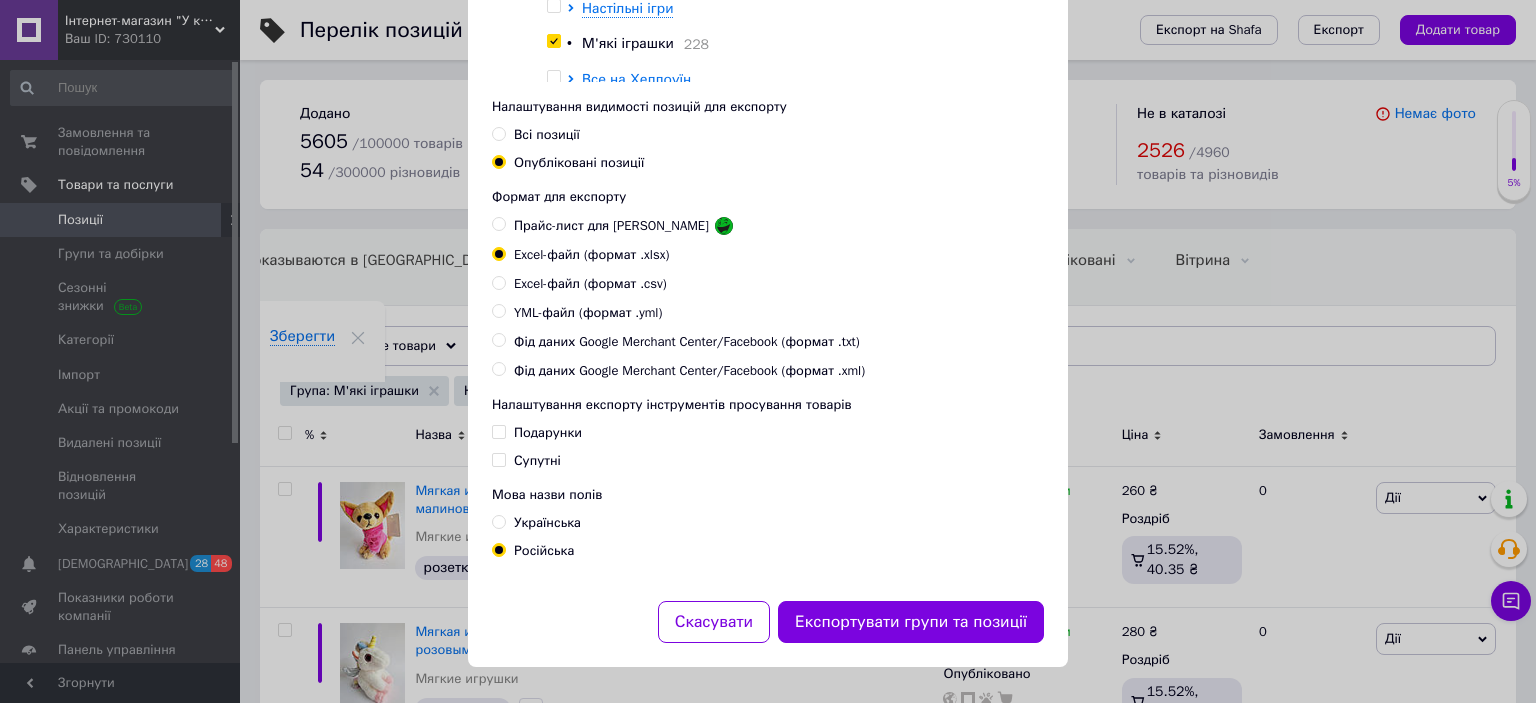 click on "Експортувати групи та позиції" at bounding box center [911, 622] 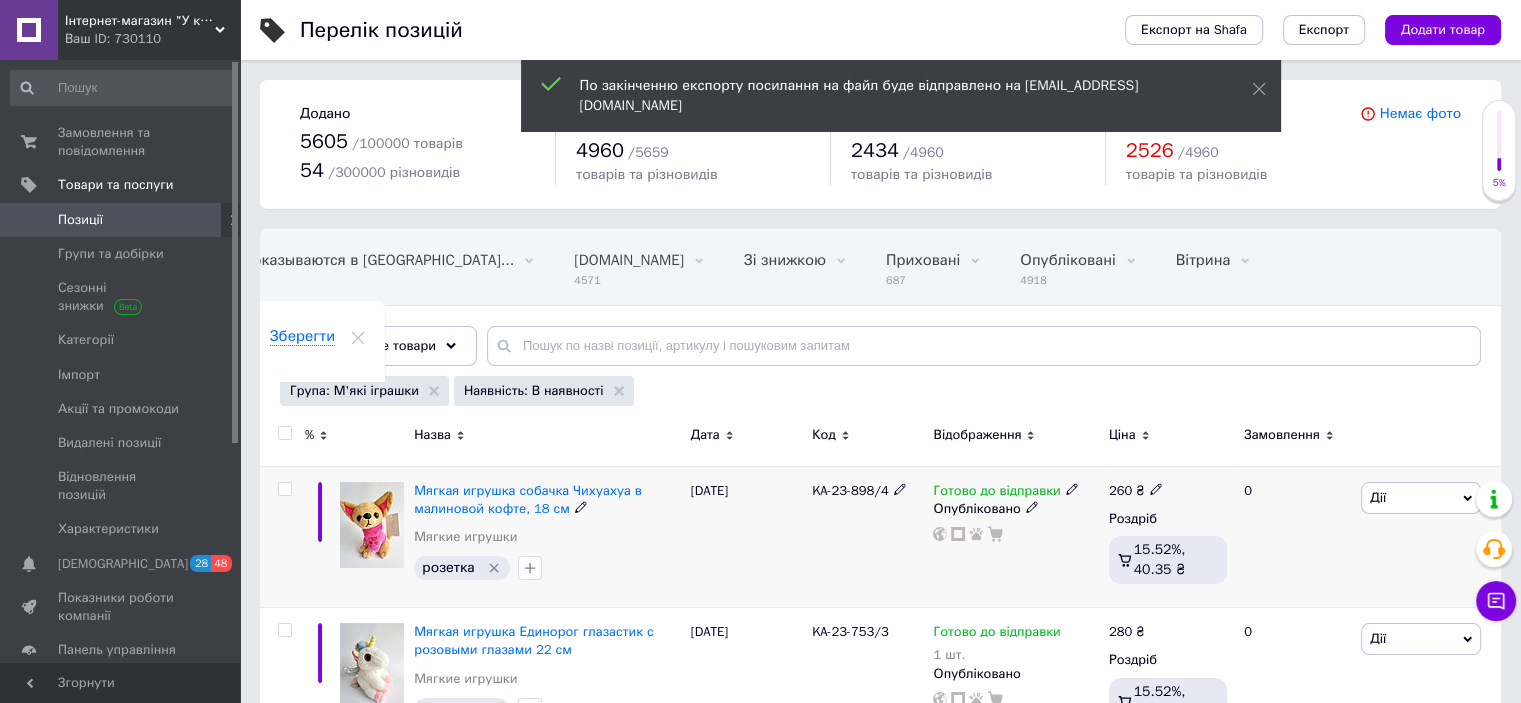 scroll, scrollTop: 0, scrollLeft: 161, axis: horizontal 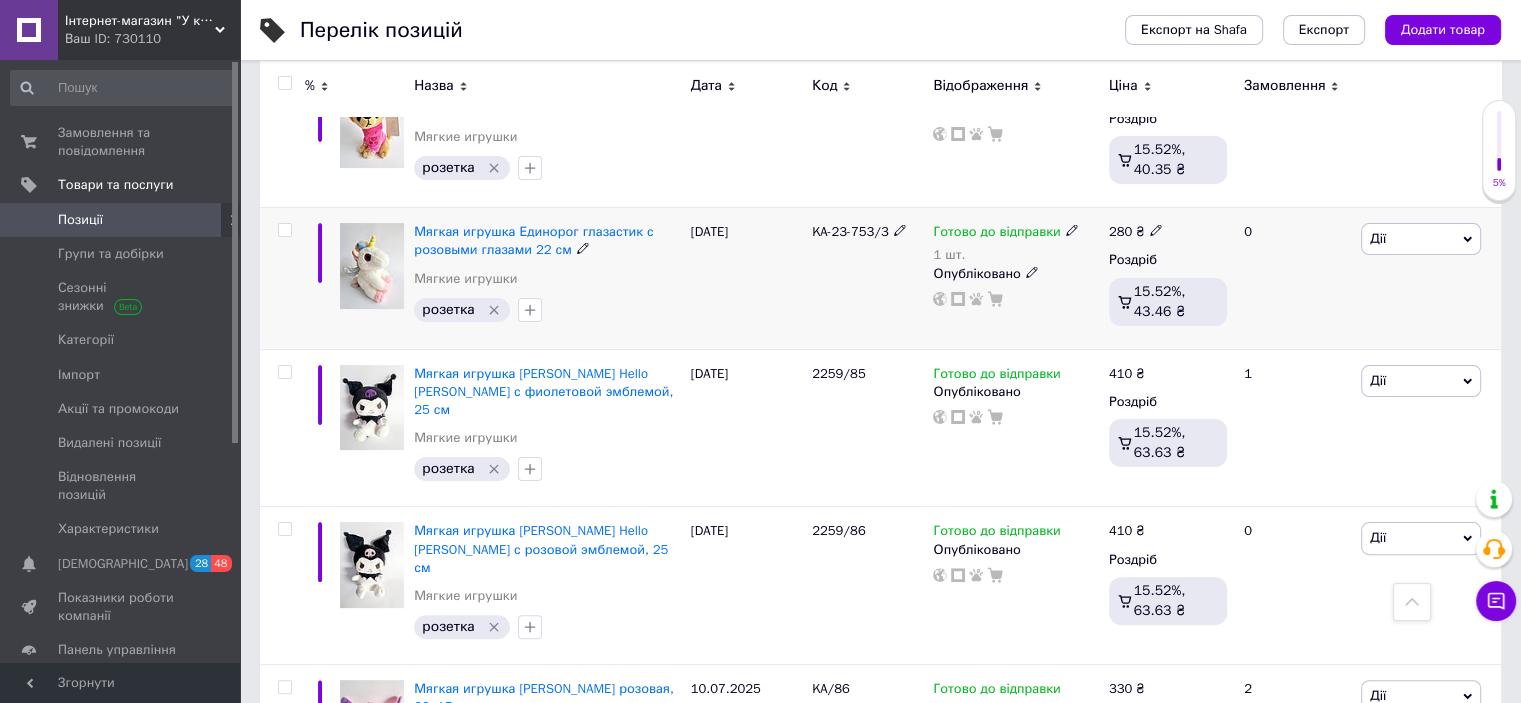 click 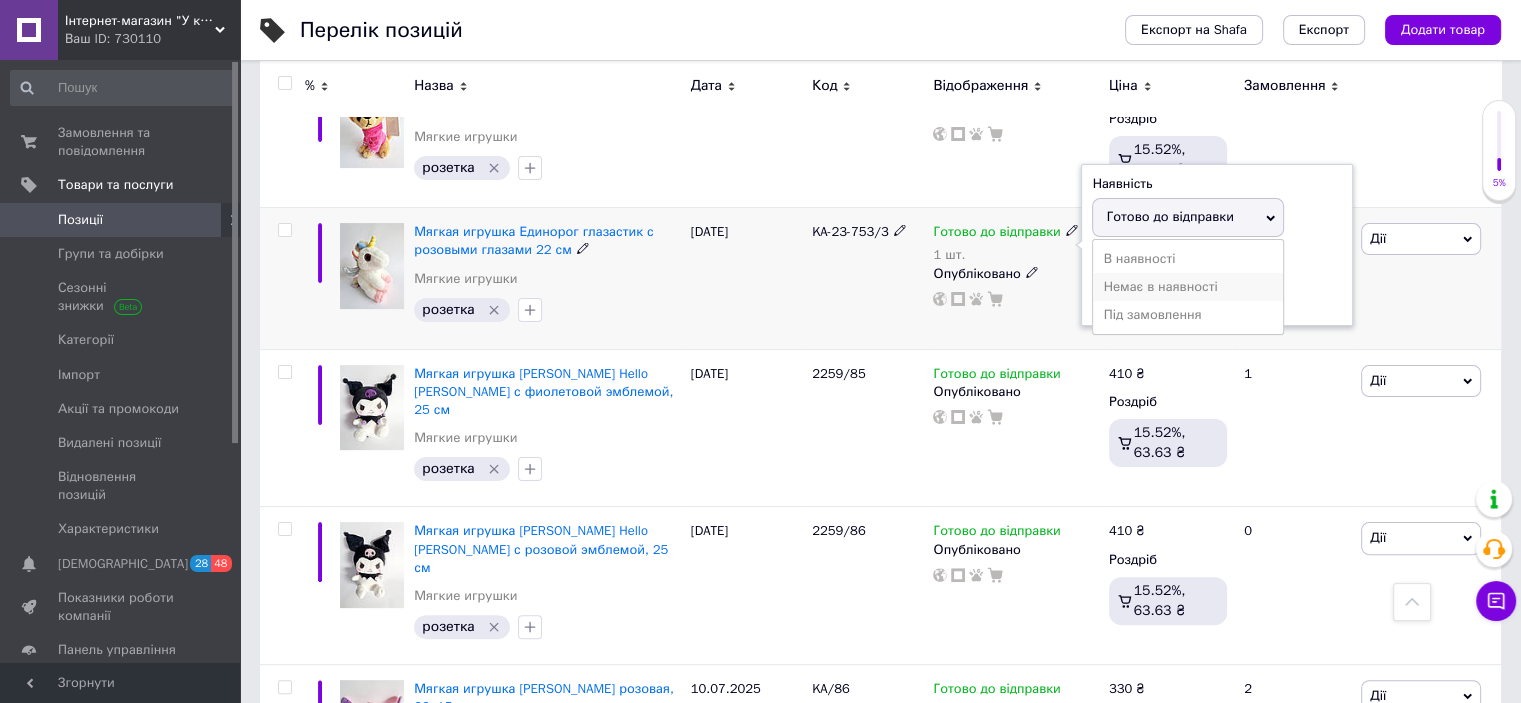 click on "Немає в наявності" at bounding box center [1188, 287] 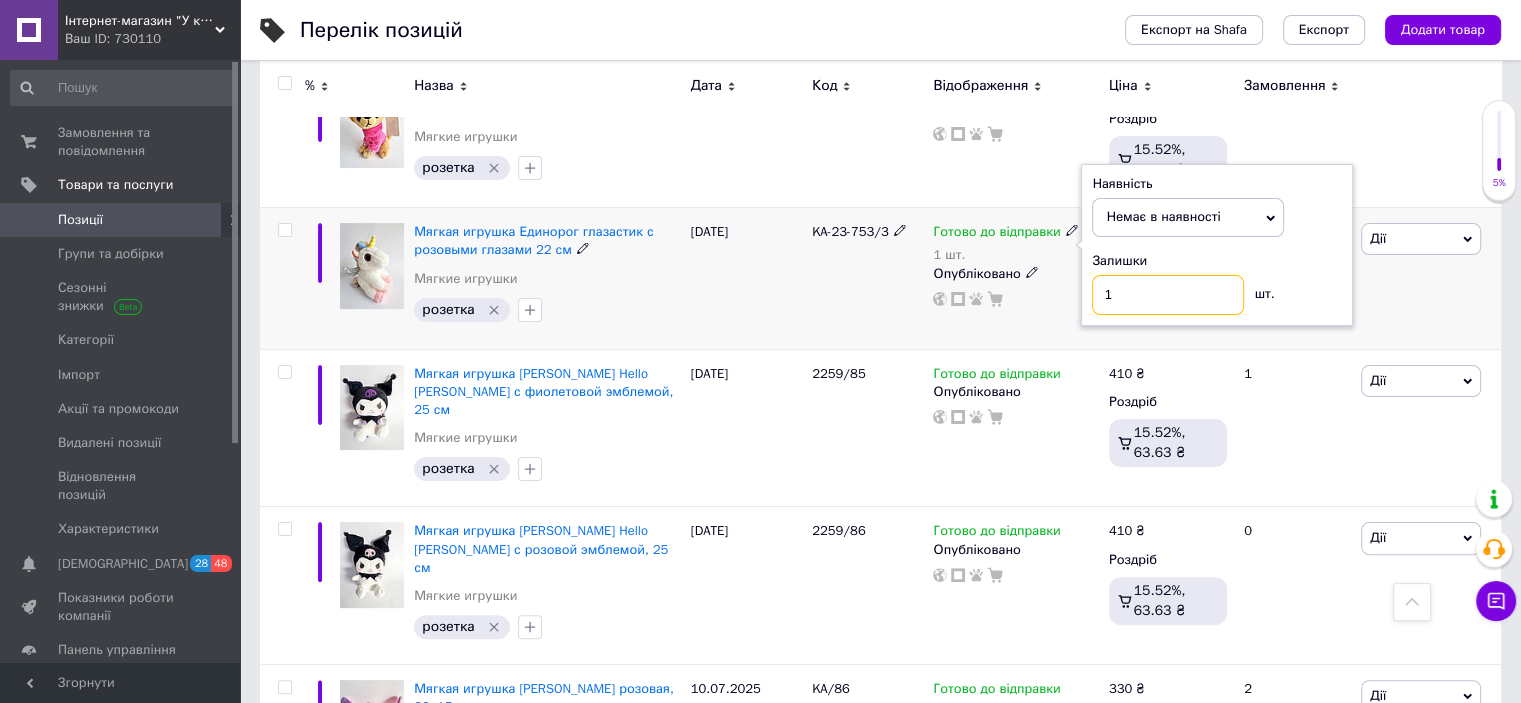 click on "1" at bounding box center [1168, 295] 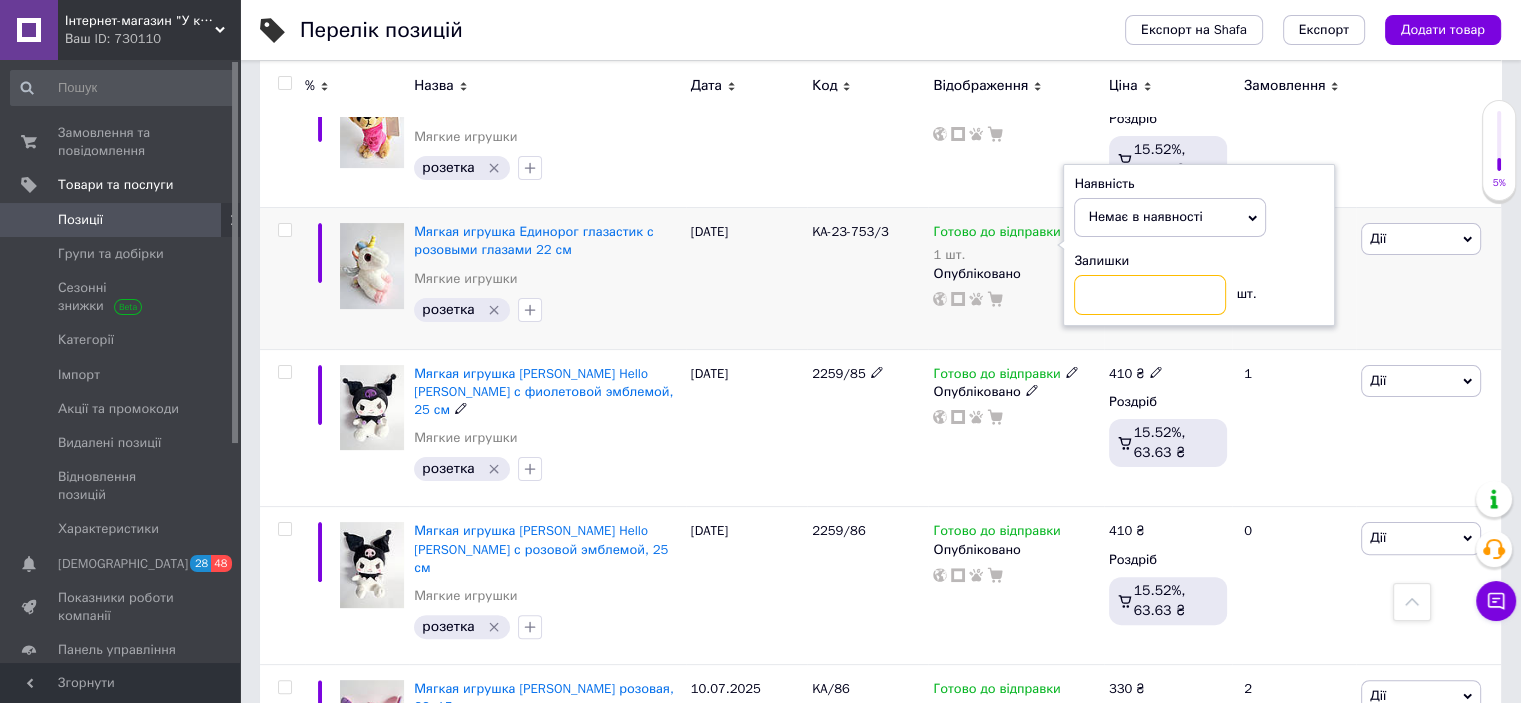 type 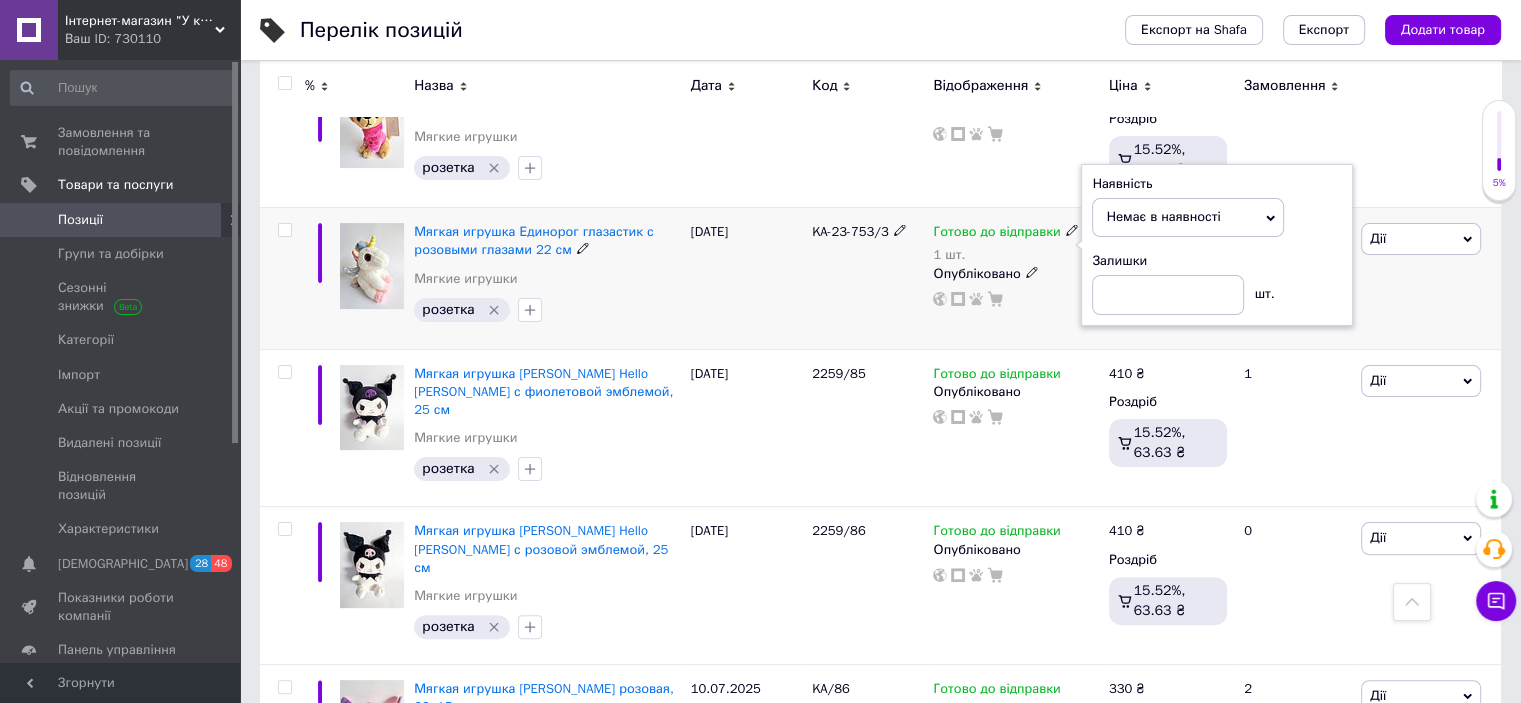 click on "KA-23-753/3" at bounding box center (867, 278) 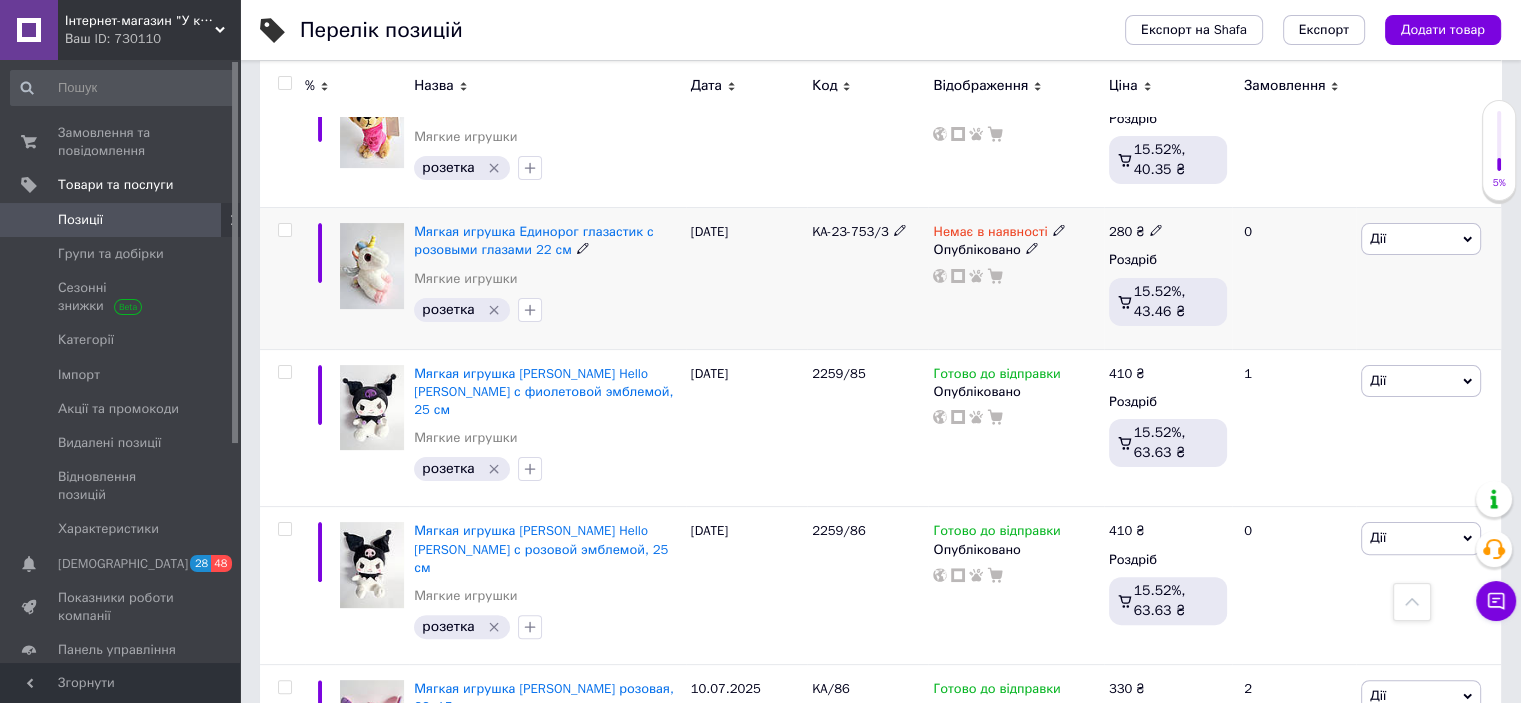 scroll, scrollTop: 0, scrollLeft: 161, axis: horizontal 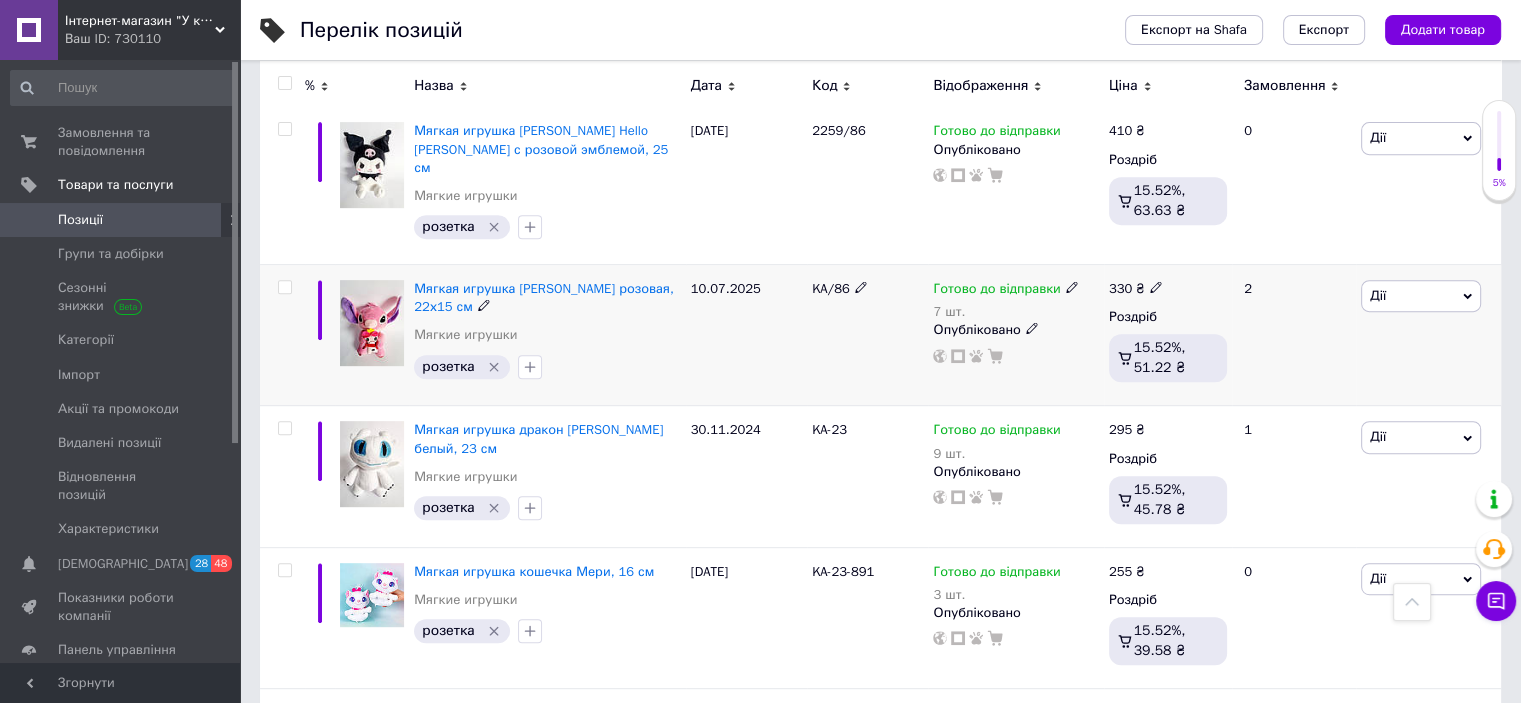 click on "Готово до відправки" at bounding box center [996, 291] 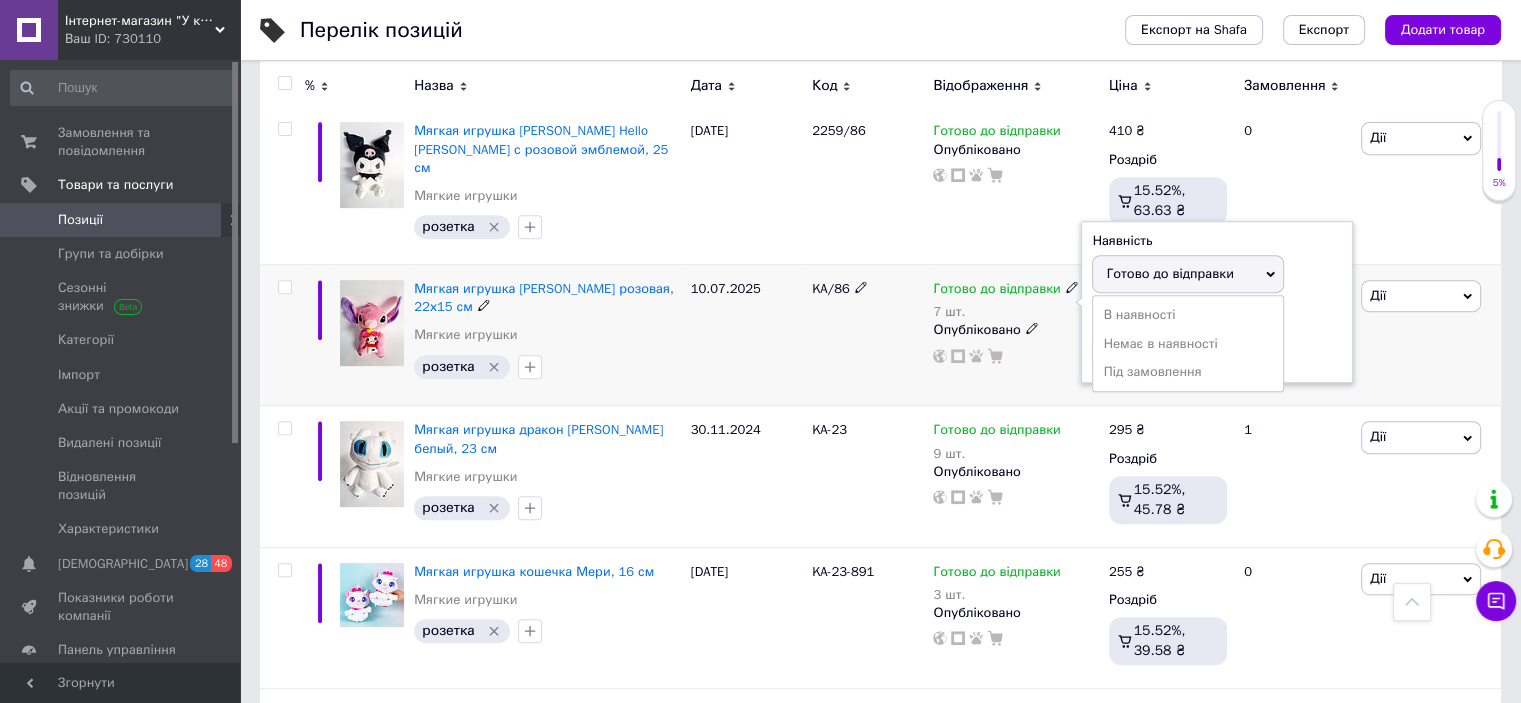 click on "Залишки 7 шт." at bounding box center (1217, 339) 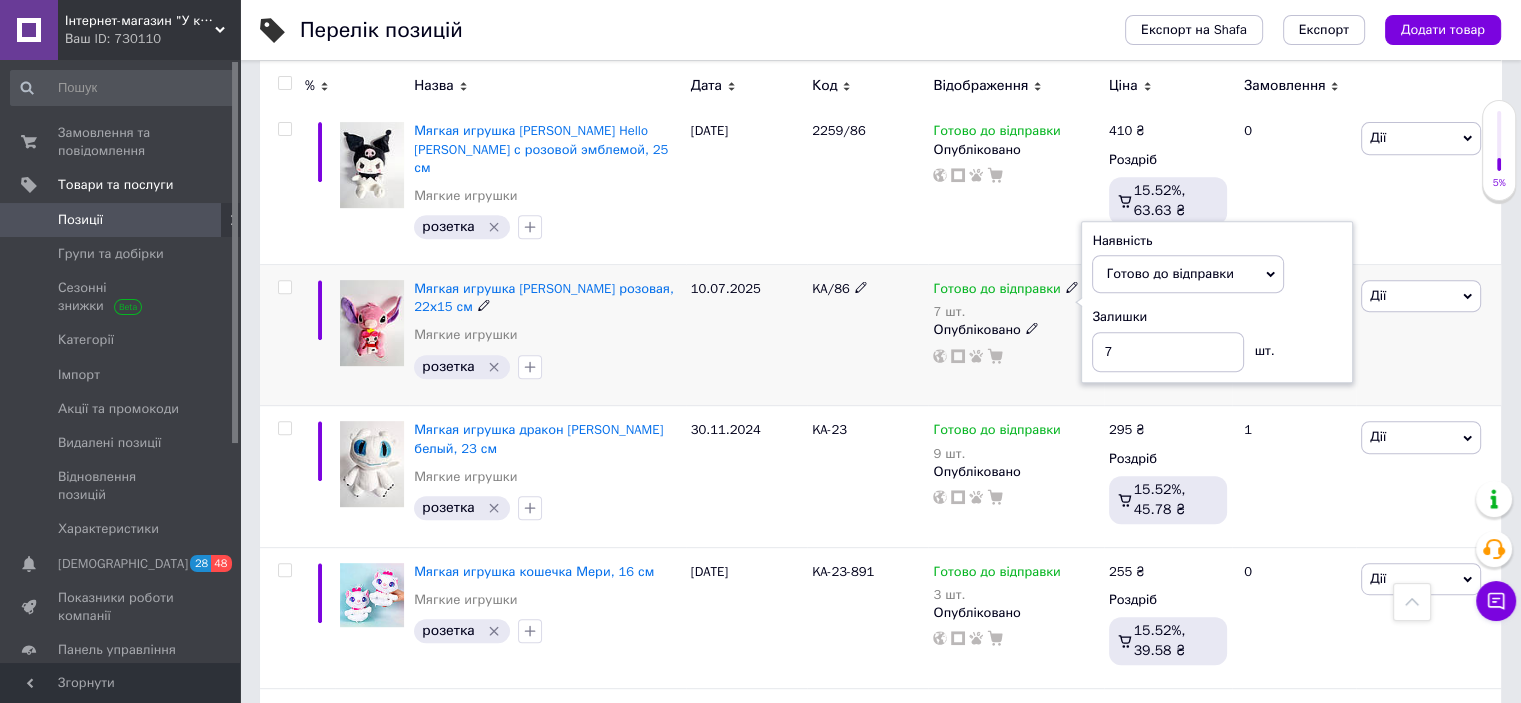 click on "Наявність [PERSON_NAME] до відправки В наявності Немає в наявності Під замовлення Залишки 7 шт." at bounding box center [1217, 302] 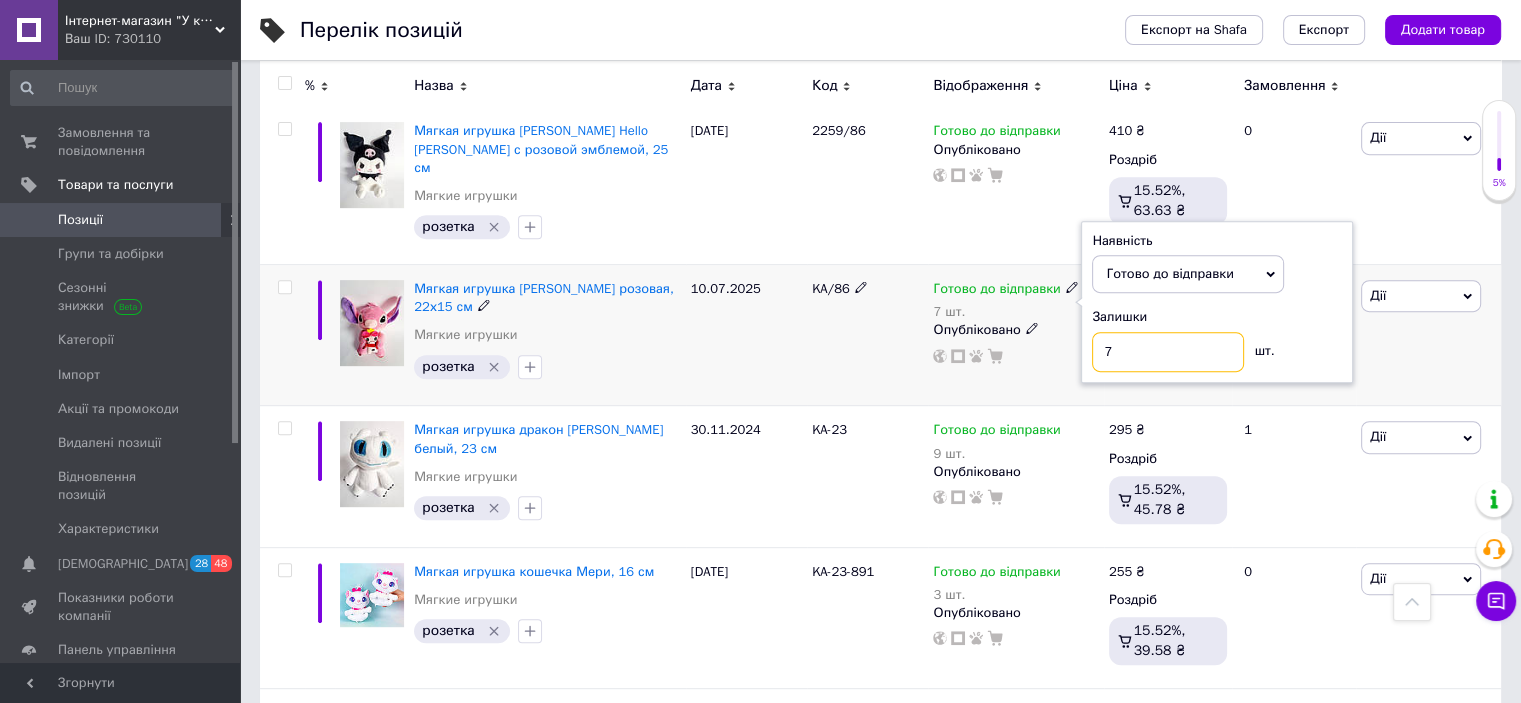 click on "7" at bounding box center (1168, 352) 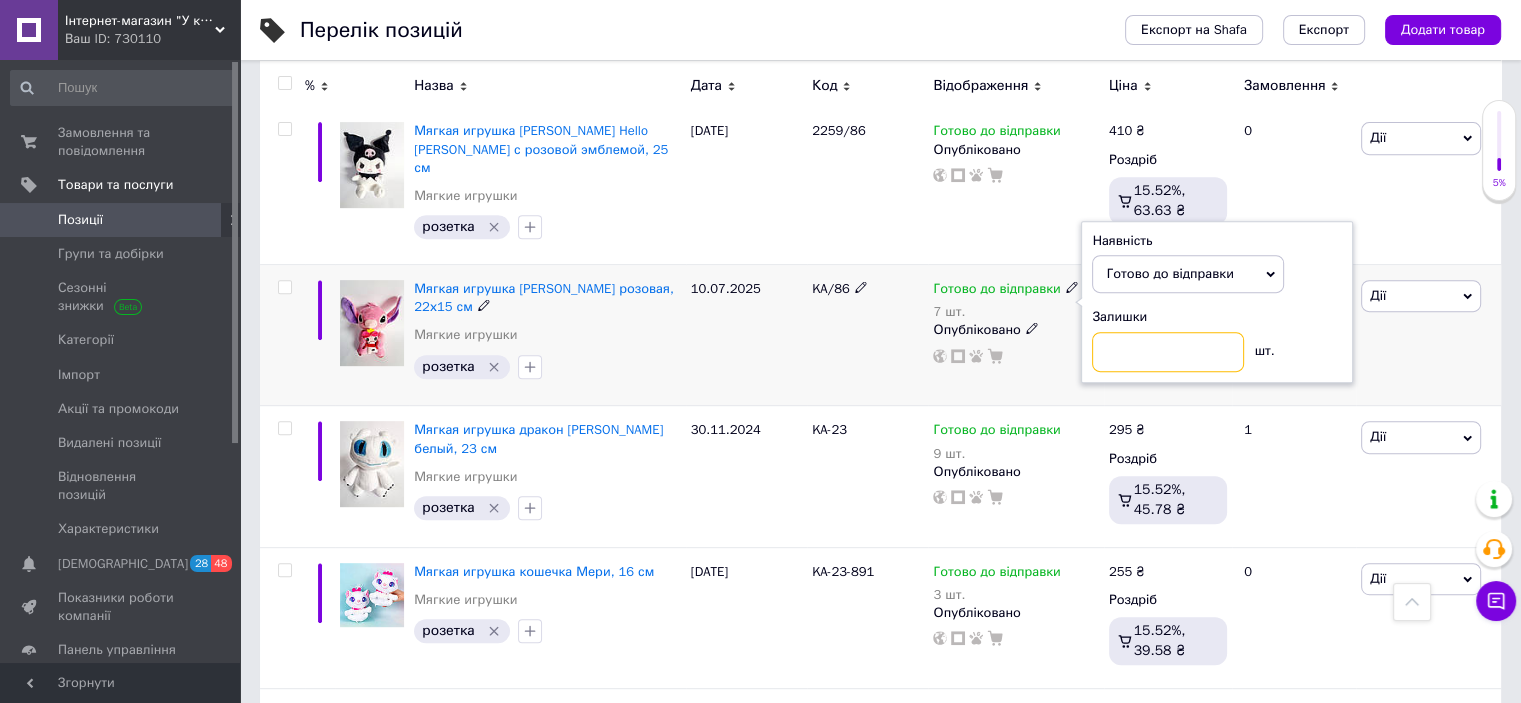 type 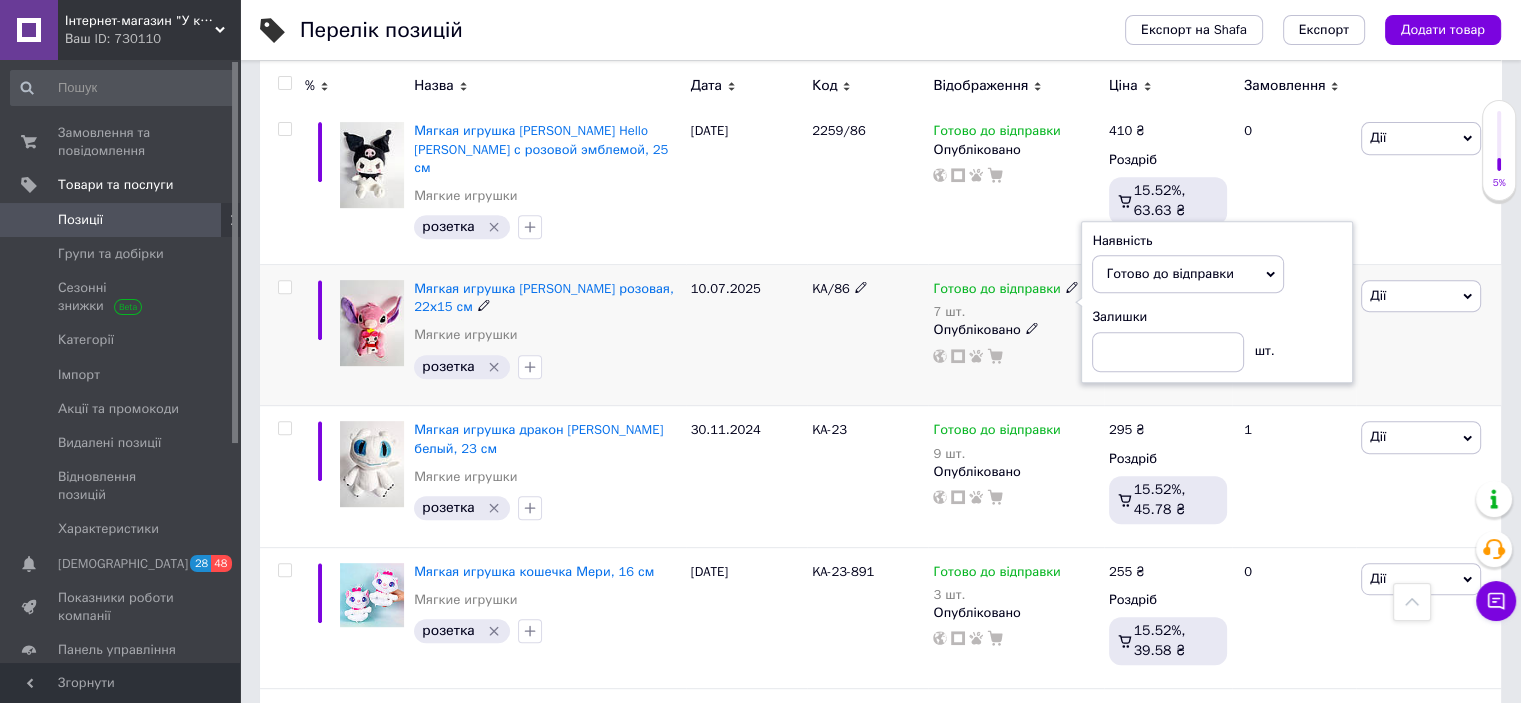 click on "KA/86" at bounding box center [867, 335] 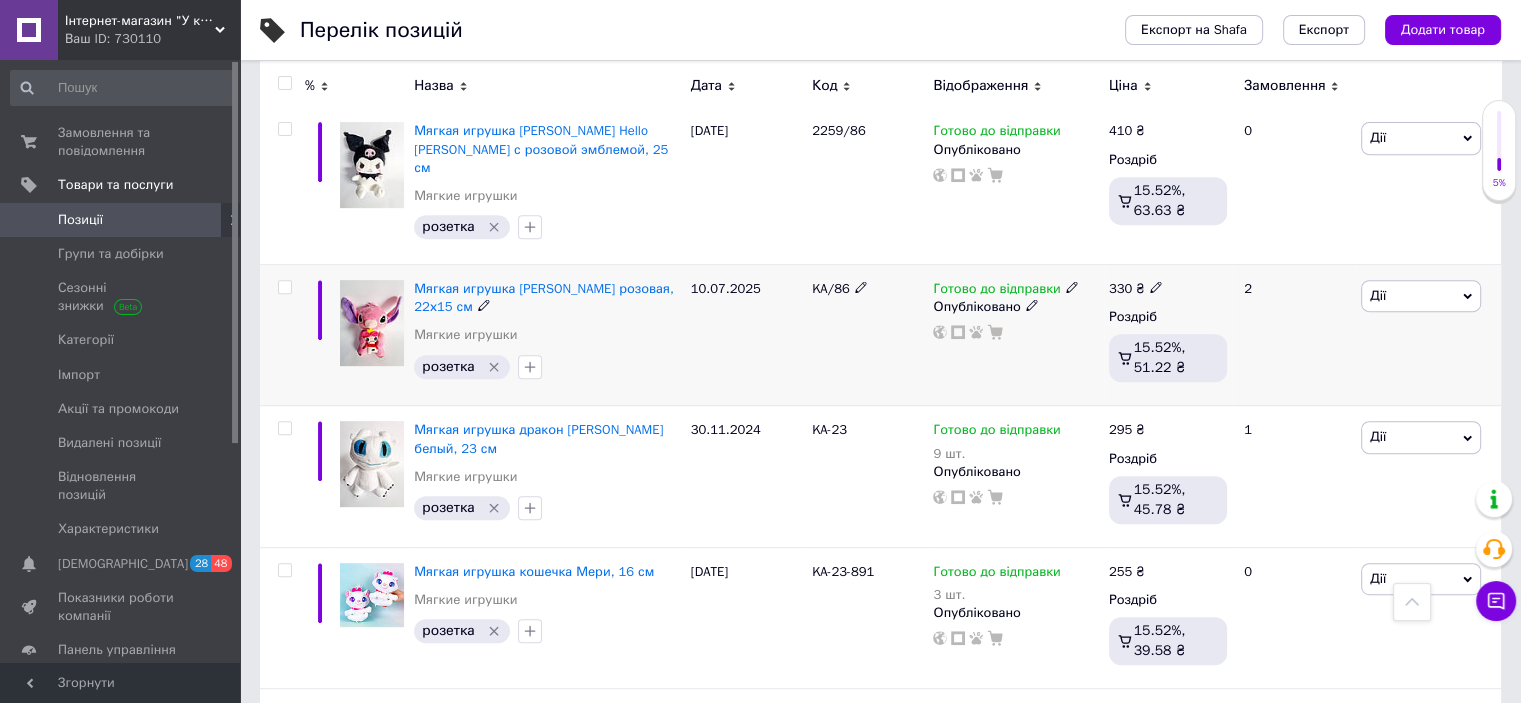 click at bounding box center [1032, 305] 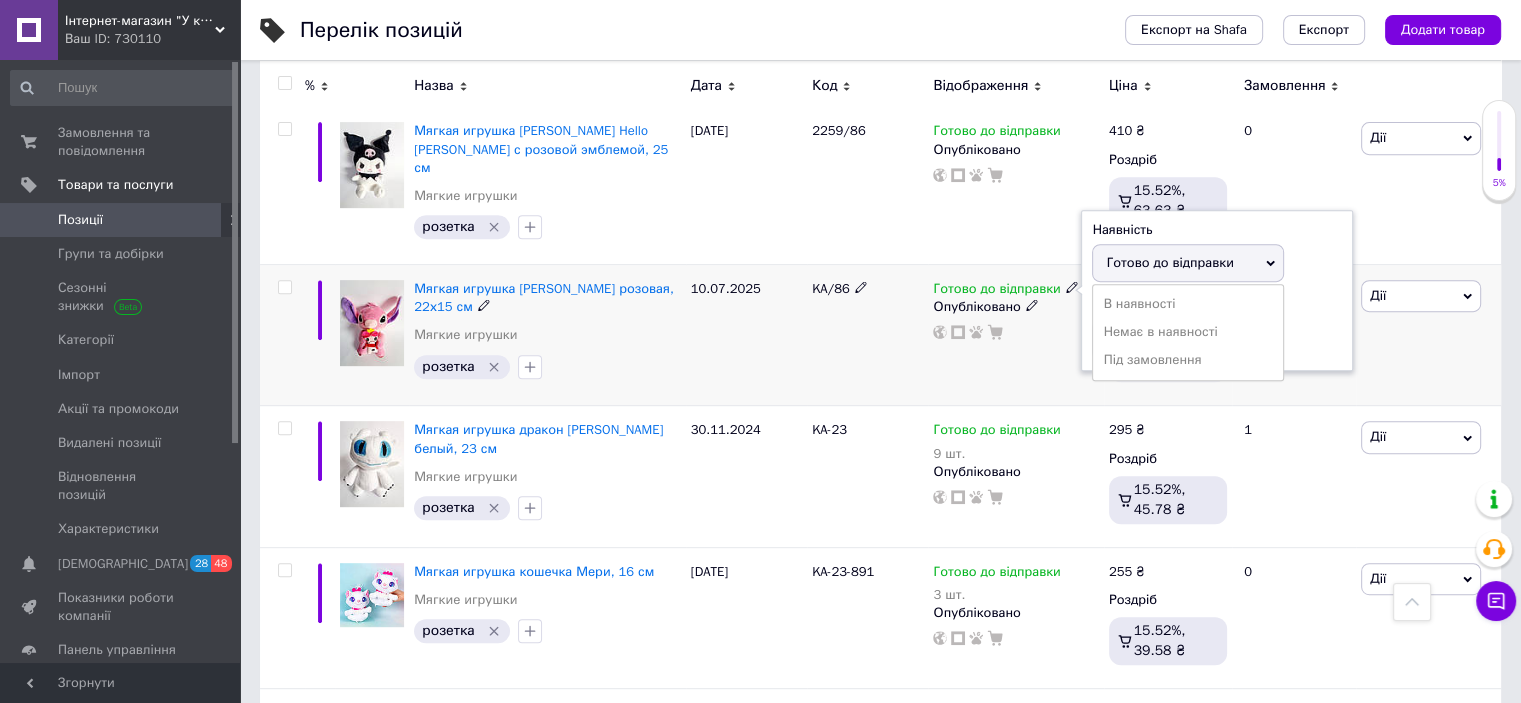 click on "Наявність [PERSON_NAME] до відправки В наявності Немає в наявності Під замовлення Залишки шт." at bounding box center (1217, 291) 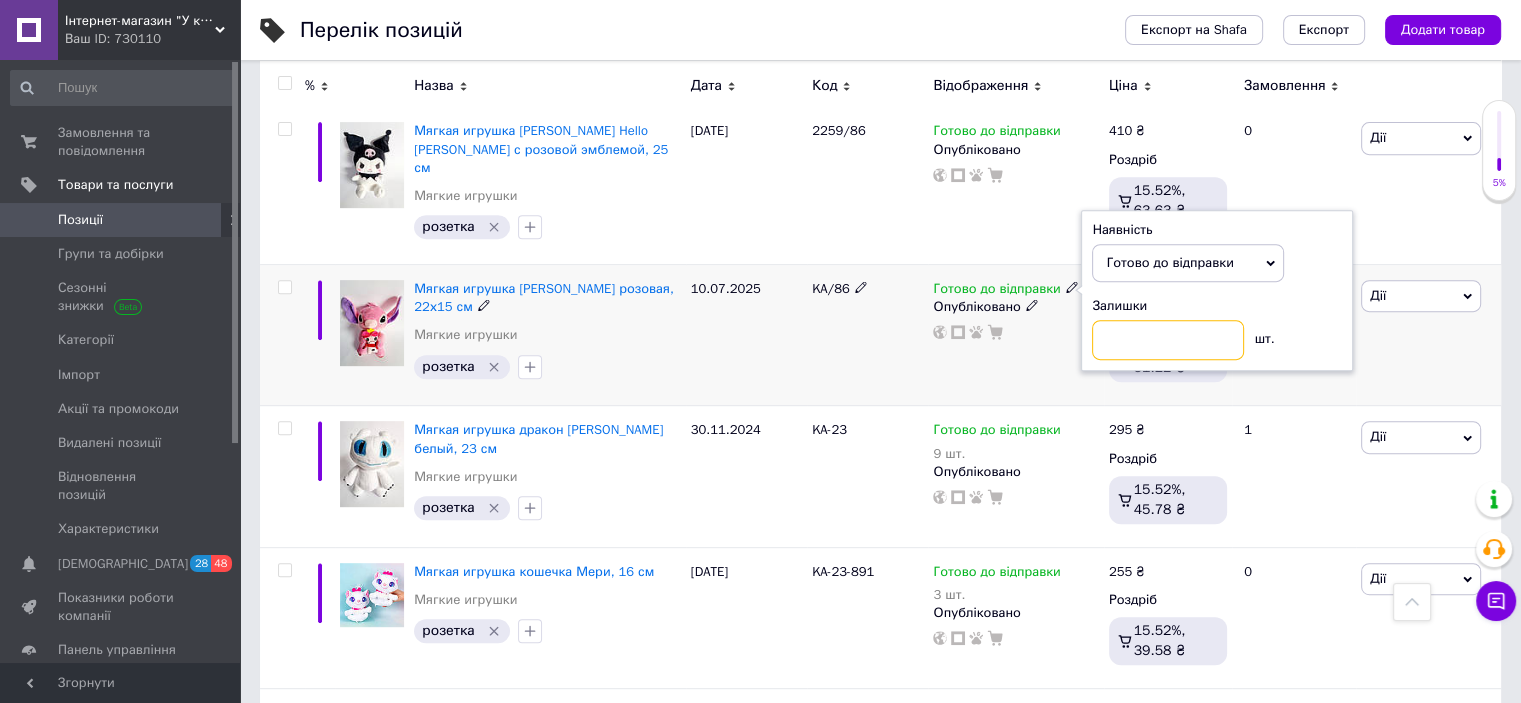 click at bounding box center (1168, 340) 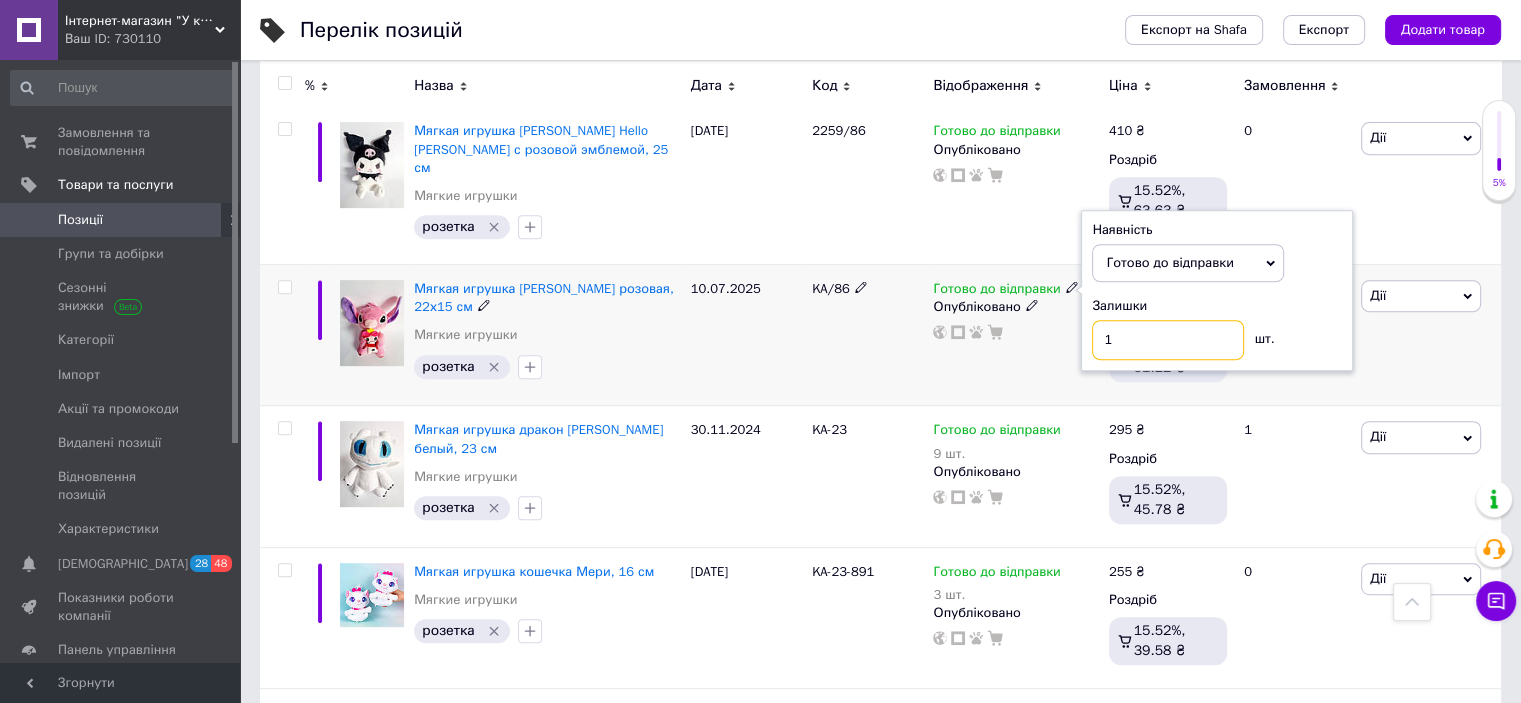 type on "1" 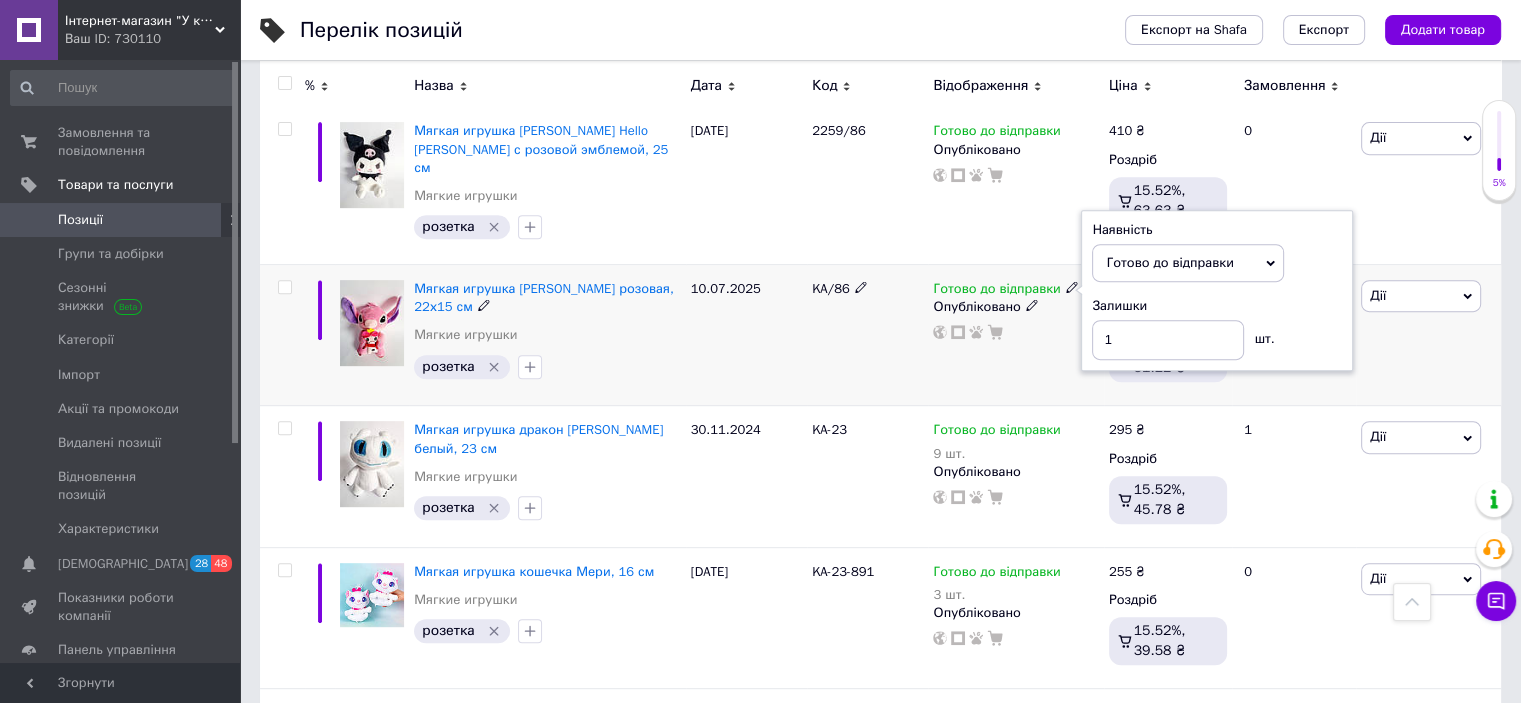 click on "10.07.2025" at bounding box center [746, 335] 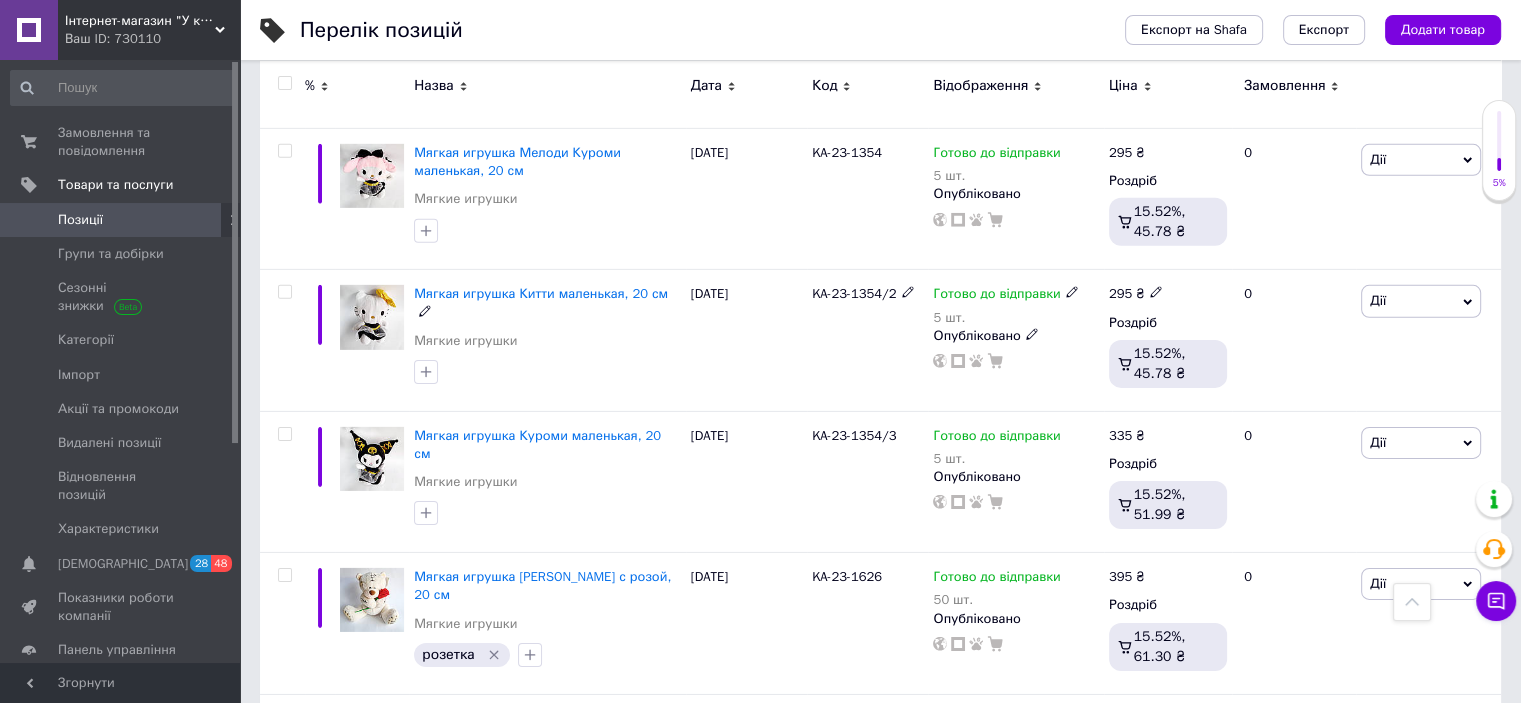 scroll, scrollTop: 6929, scrollLeft: 0, axis: vertical 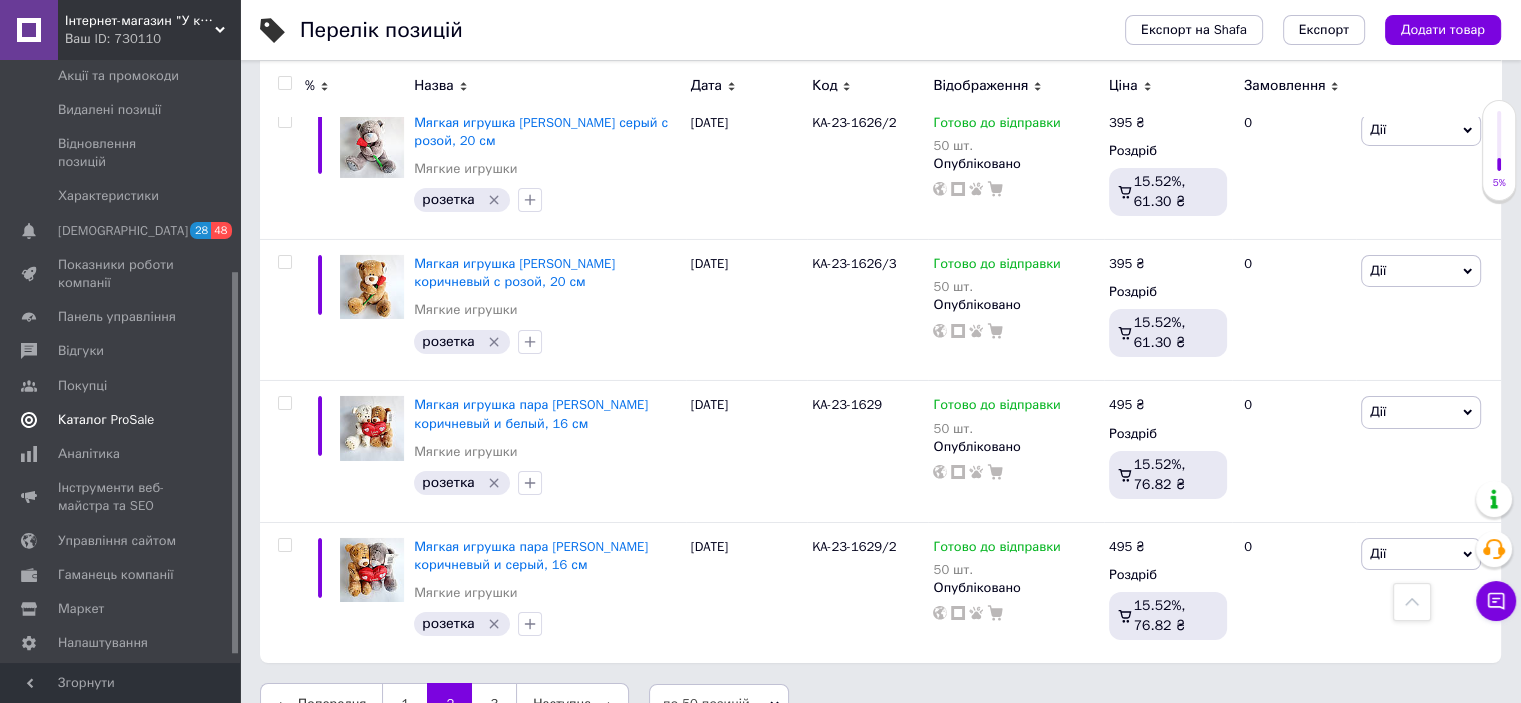 click on "Каталог ProSale" at bounding box center [106, 420] 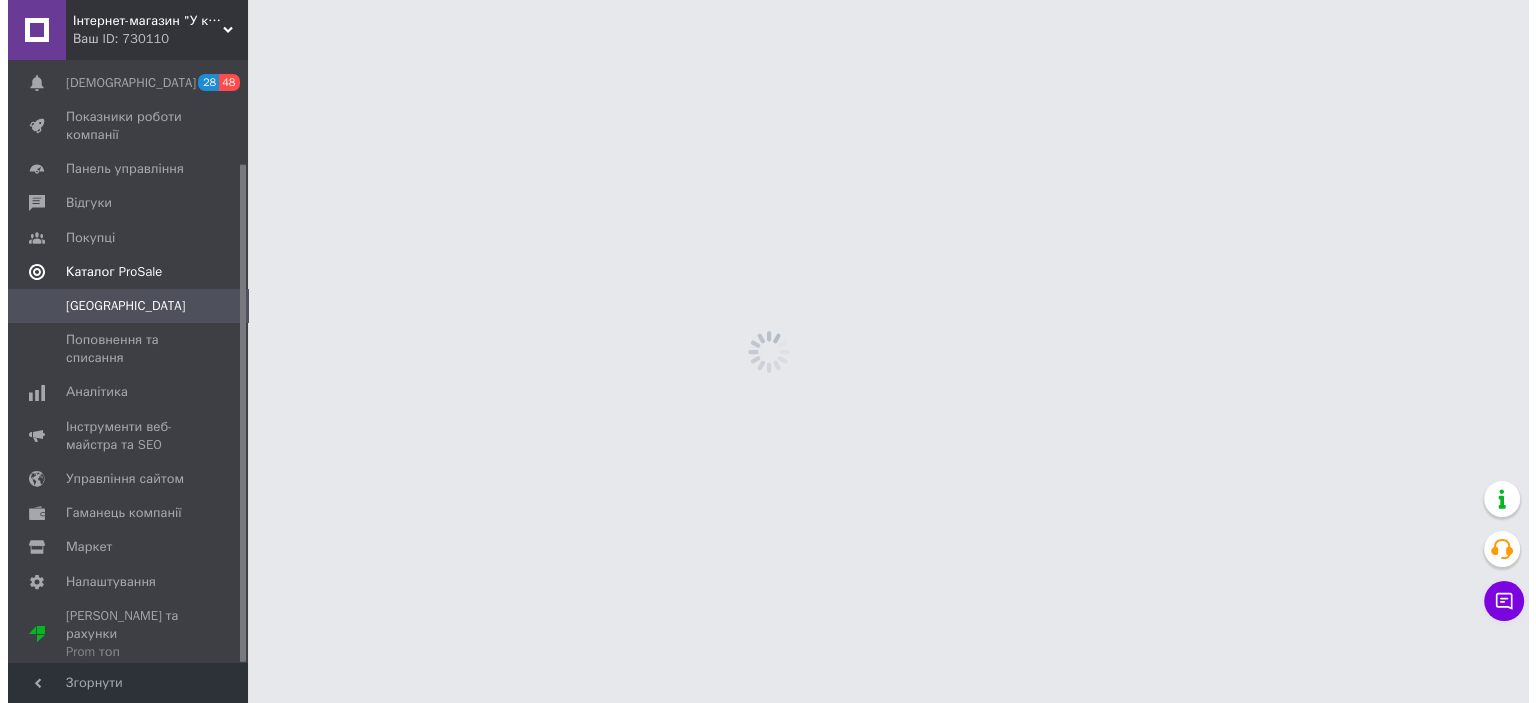 scroll, scrollTop: 0, scrollLeft: 0, axis: both 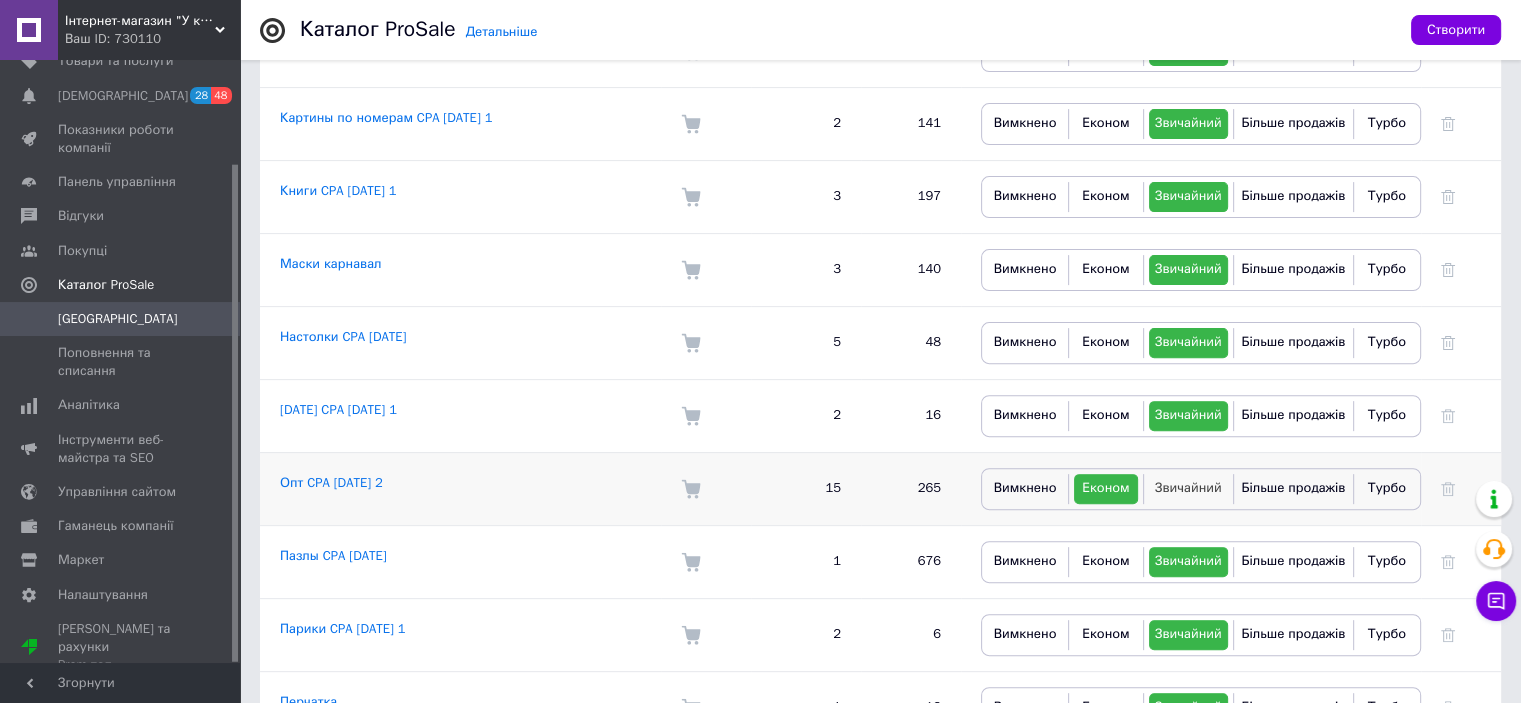 click on "Вимкнено Економ Звичайний Більше продажів Турбо" at bounding box center [1201, 489] 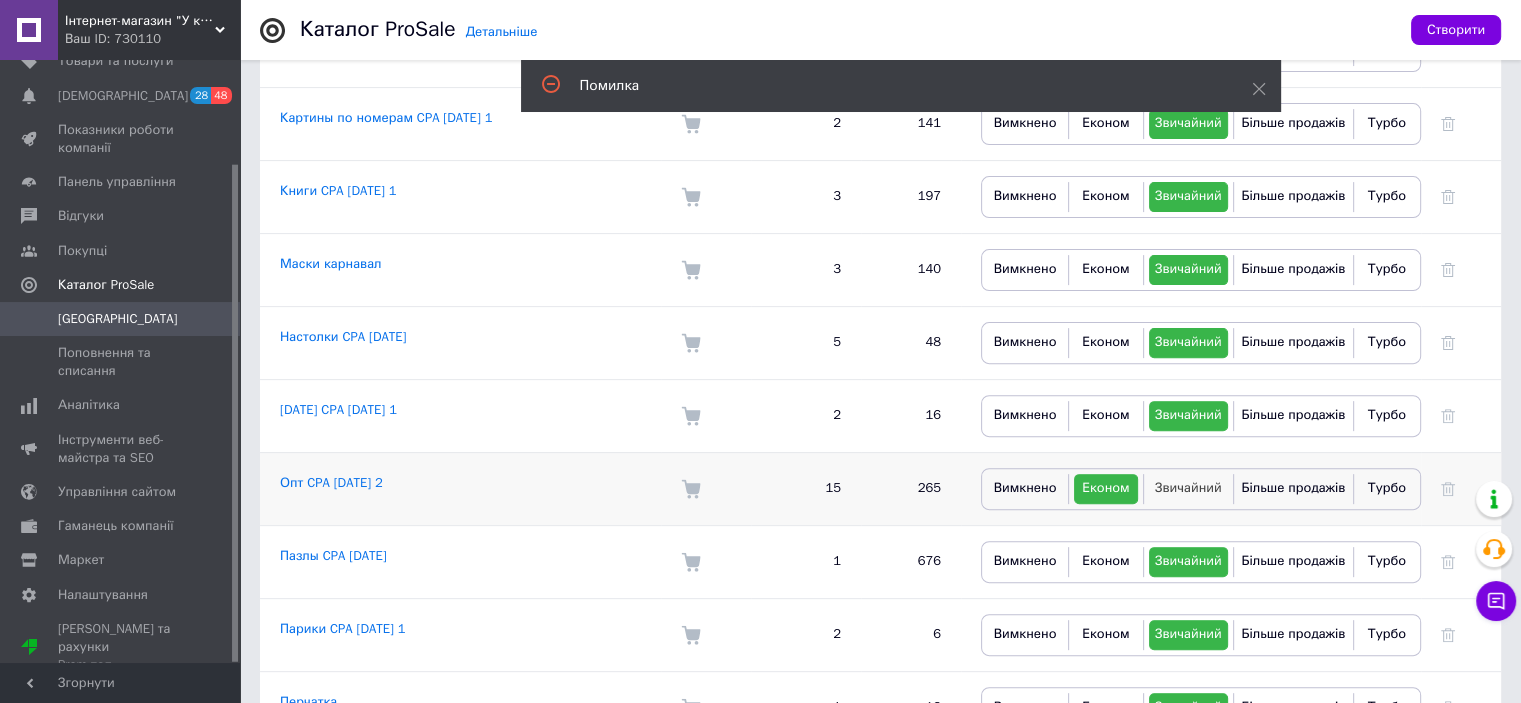click on "Звичайний" at bounding box center [1188, 487] 